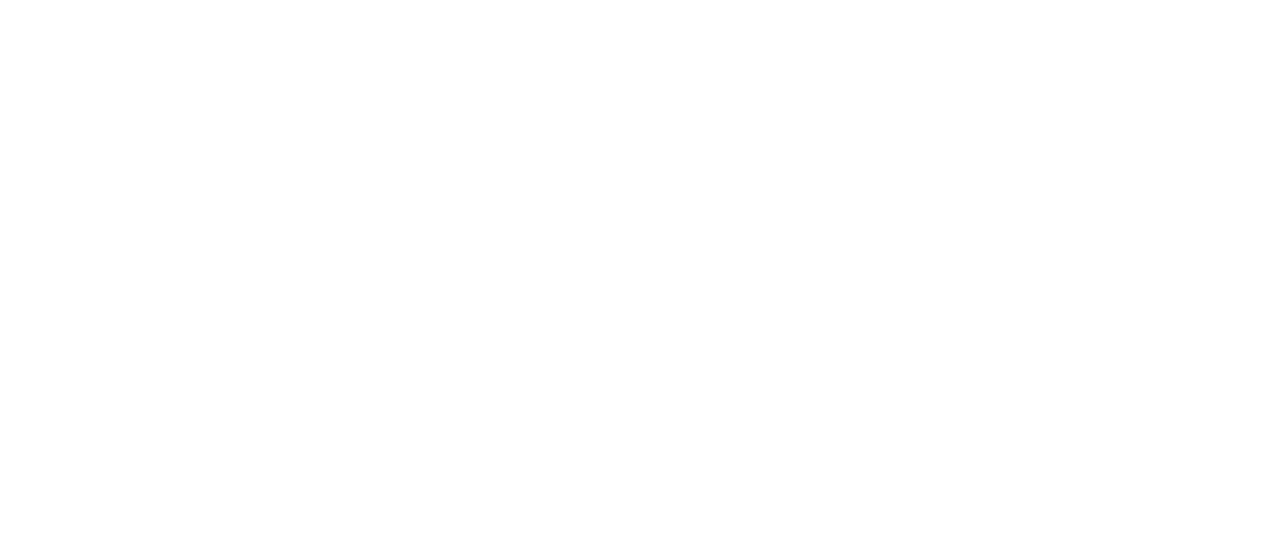 scroll, scrollTop: 0, scrollLeft: 0, axis: both 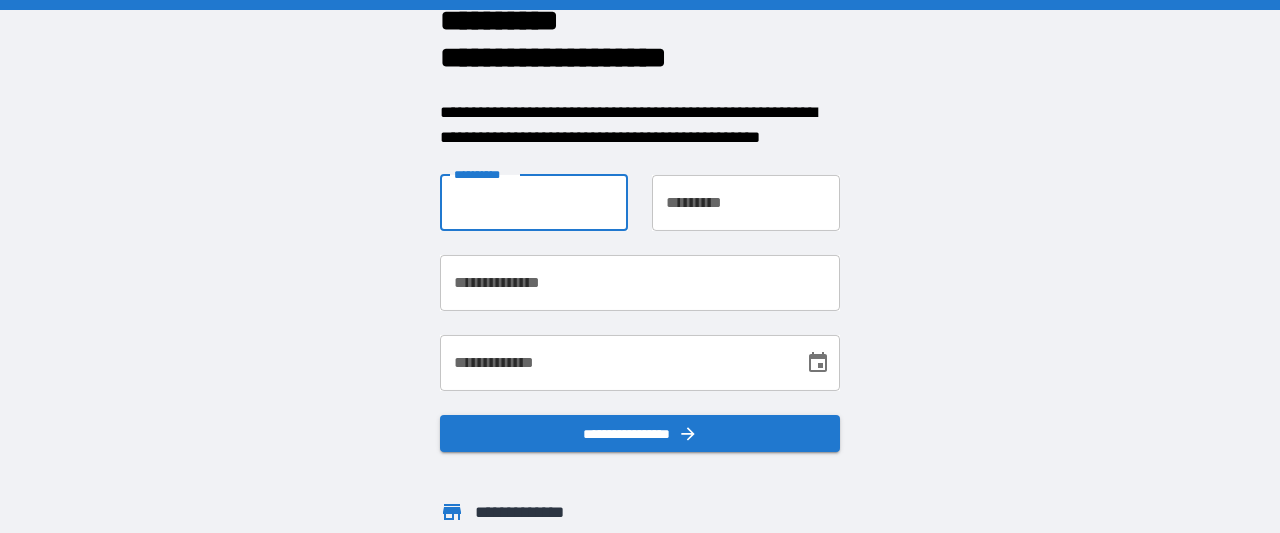 click on "**********" at bounding box center (534, 203) 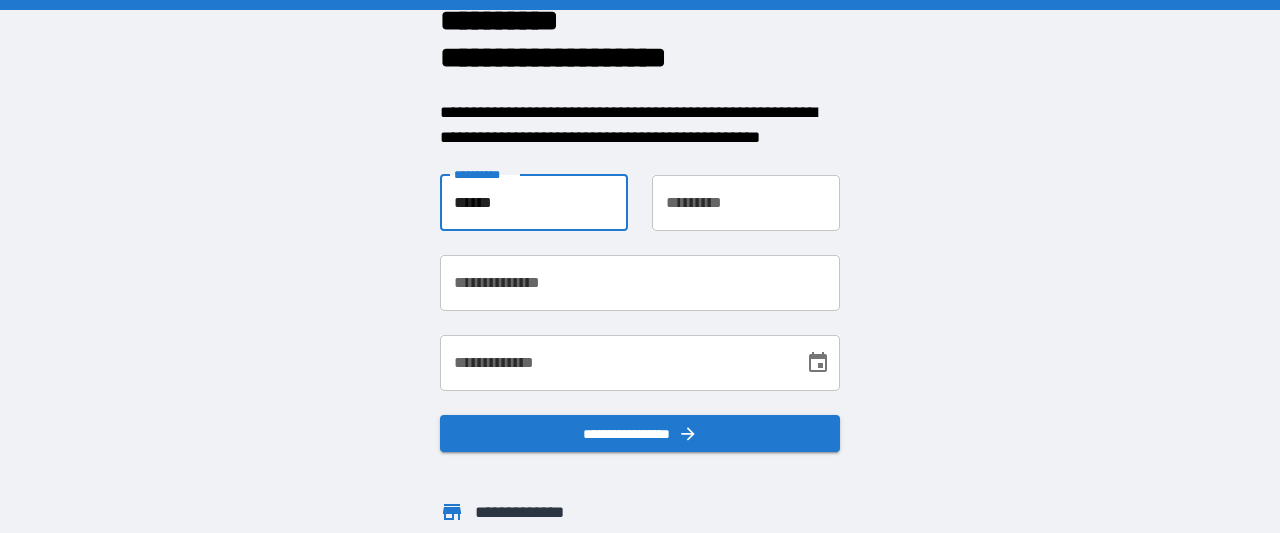 type on "******" 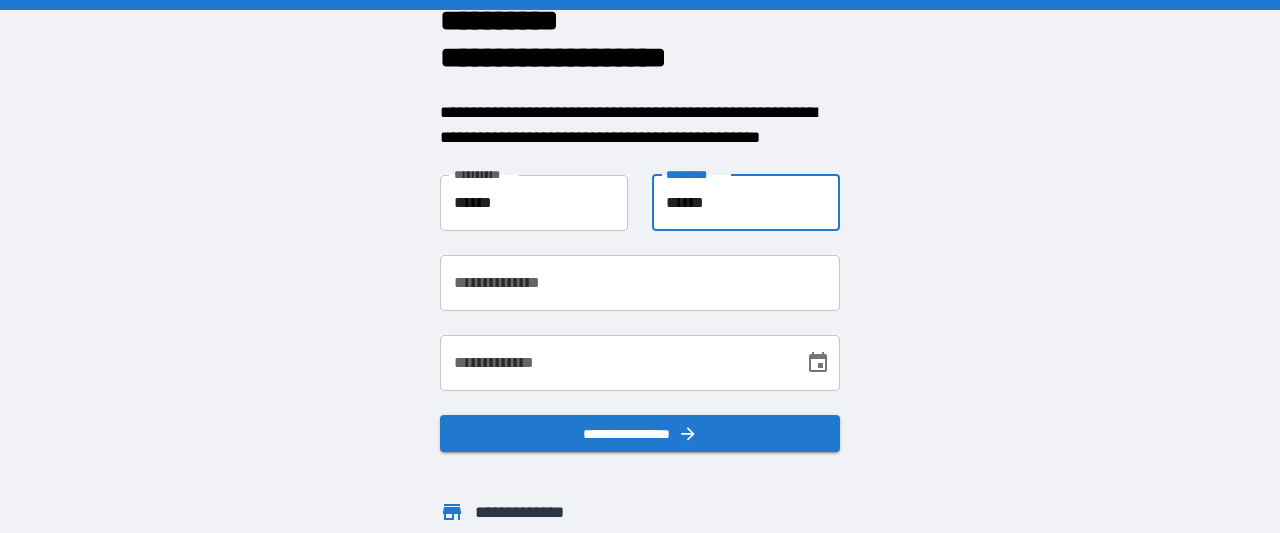 type on "******" 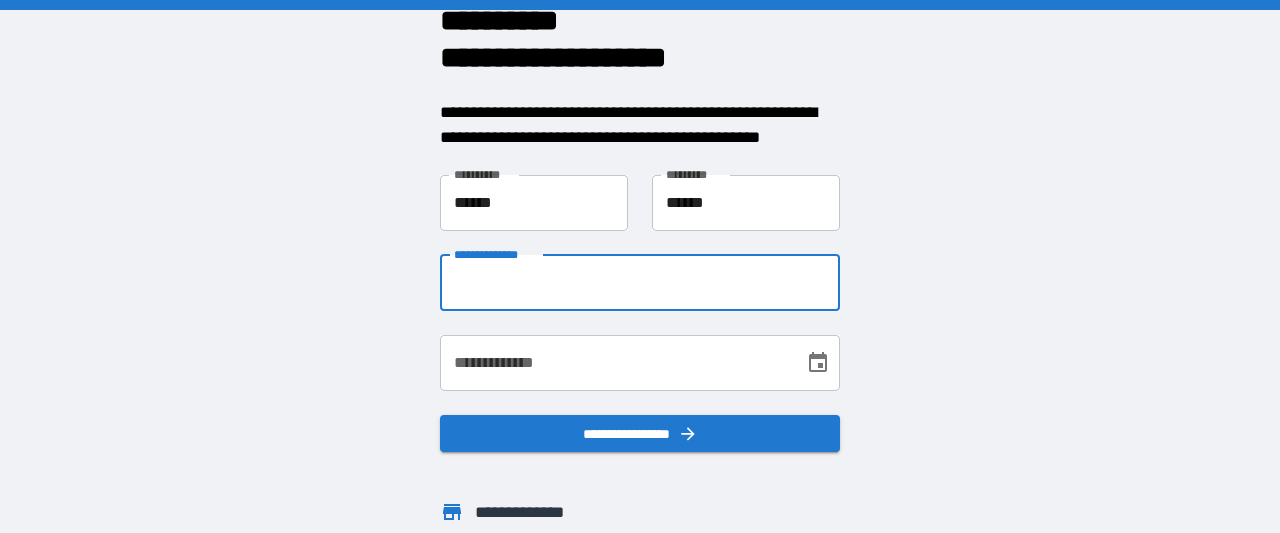 click on "**********" at bounding box center (640, 283) 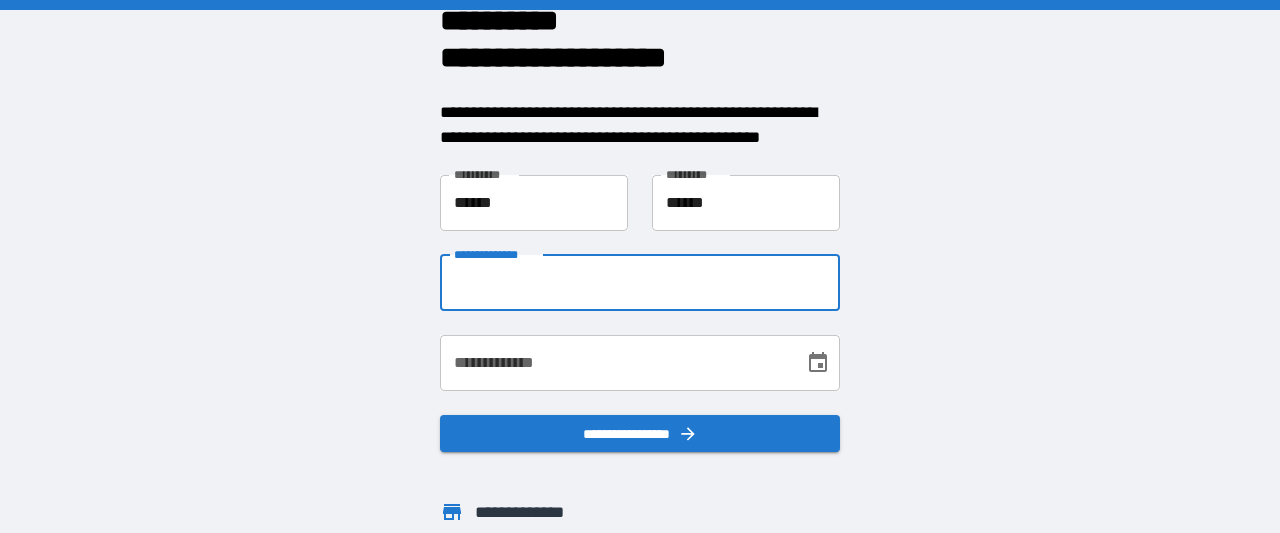 type on "**********" 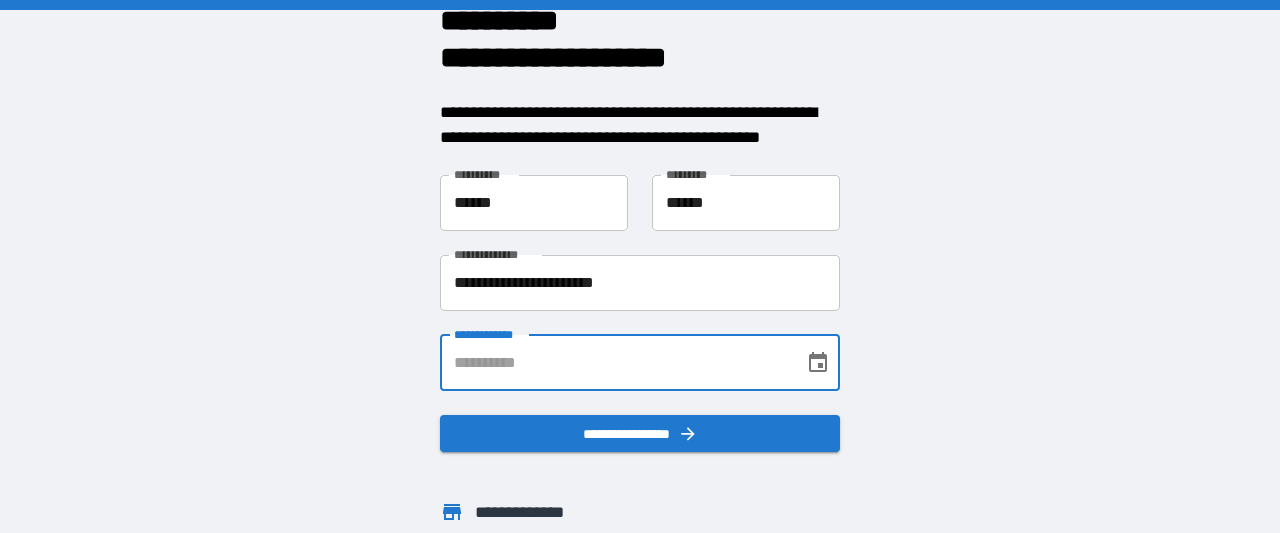 click on "**********" at bounding box center [615, 363] 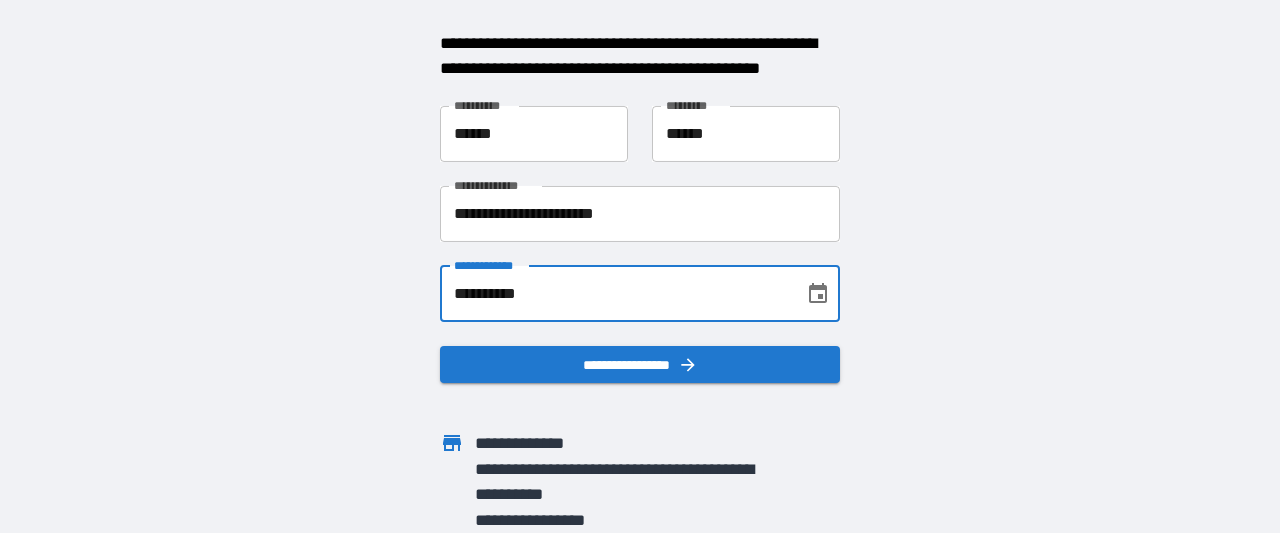 scroll, scrollTop: 94, scrollLeft: 0, axis: vertical 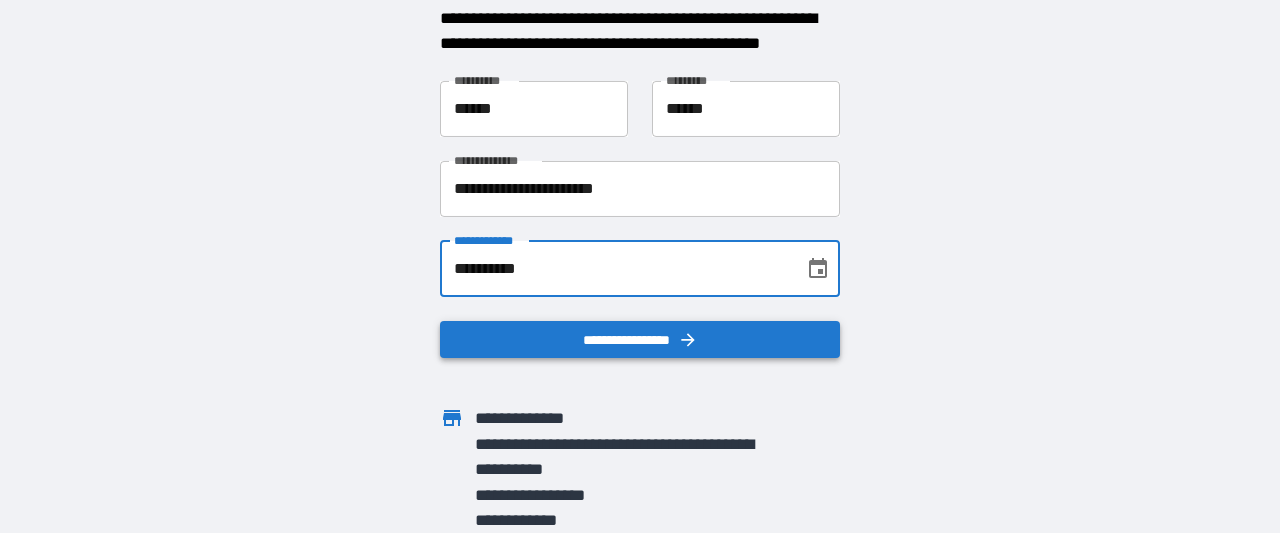 type on "**********" 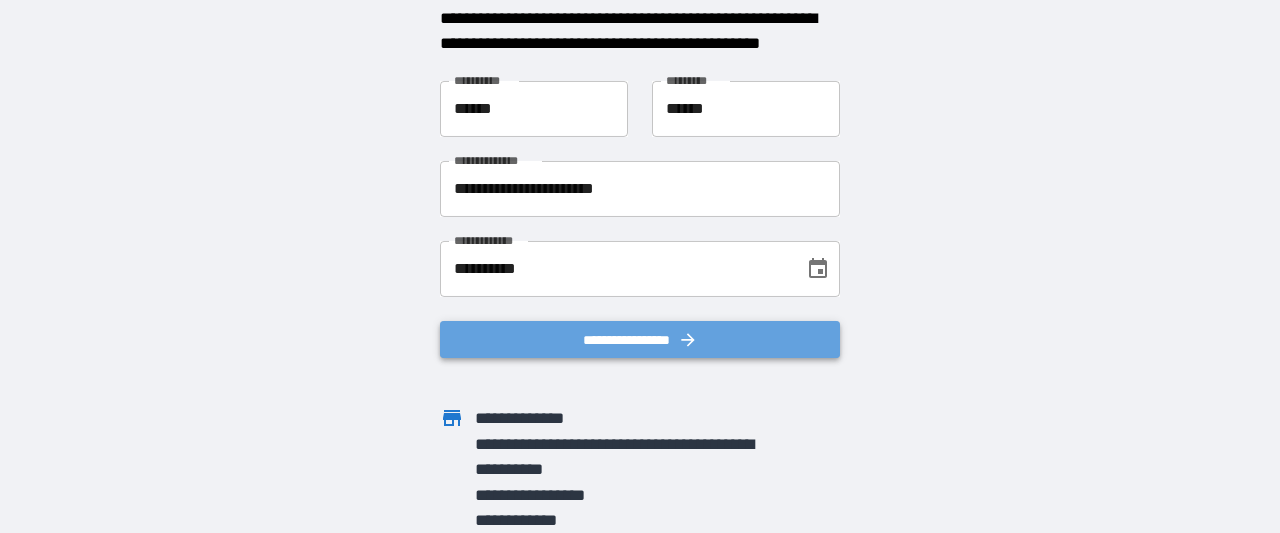 click on "**********" at bounding box center (640, 340) 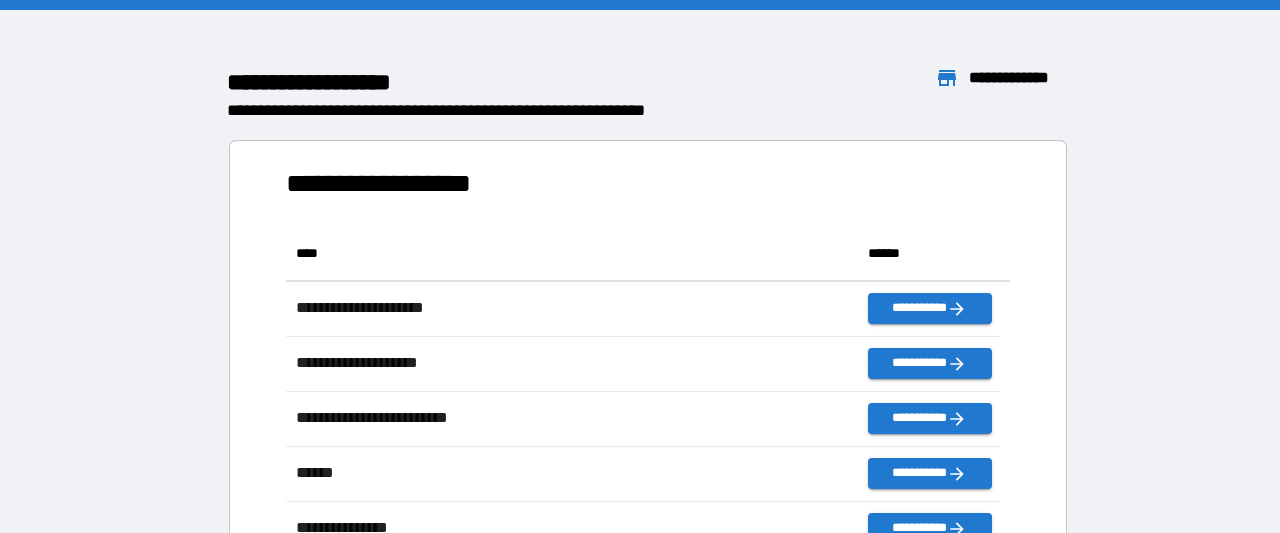 scroll, scrollTop: 16, scrollLeft: 16, axis: both 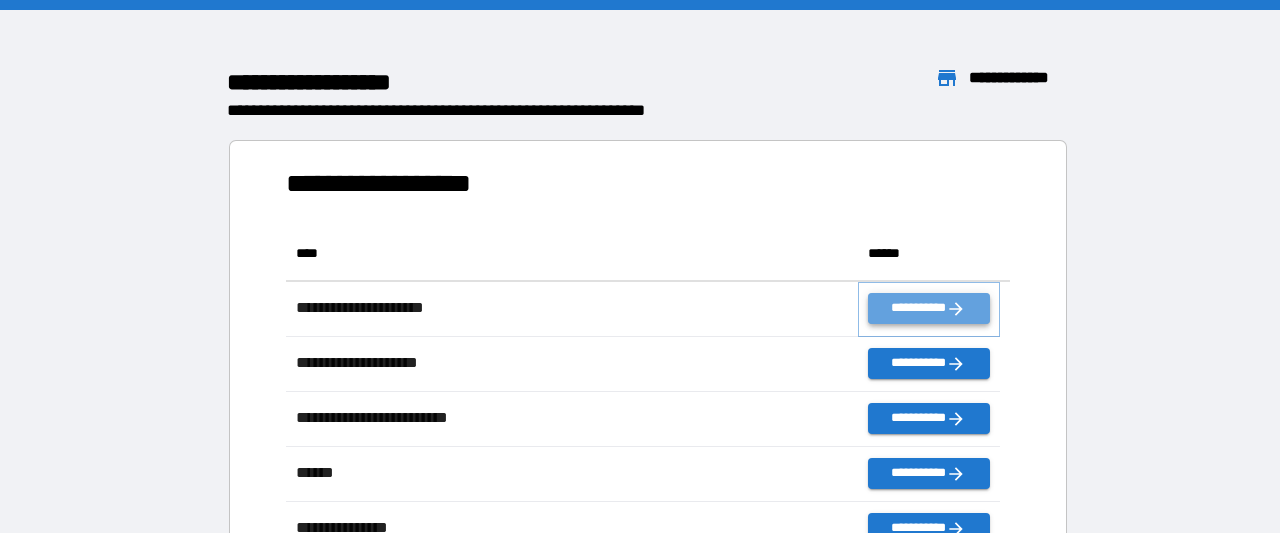 click on "**********" at bounding box center [929, 308] 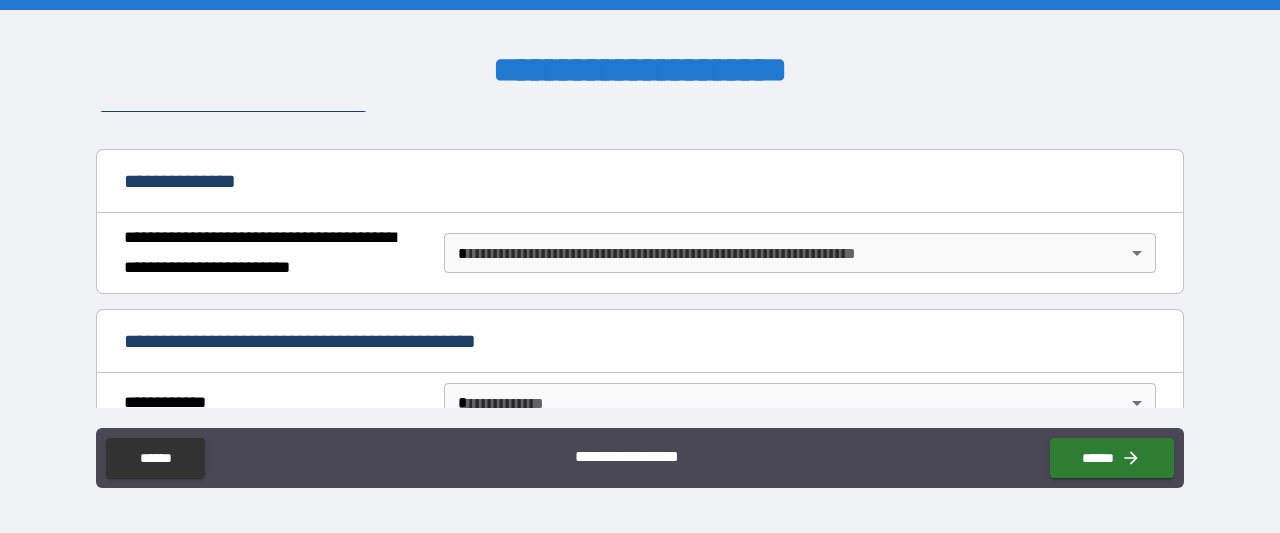scroll, scrollTop: 200, scrollLeft: 0, axis: vertical 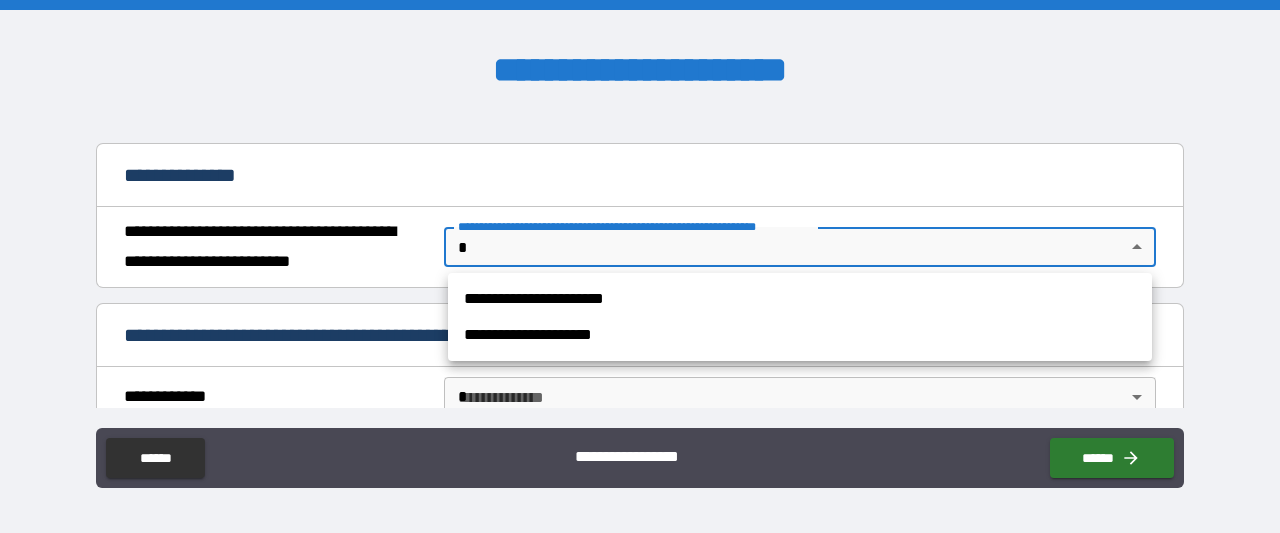 click on "**********" at bounding box center [640, 266] 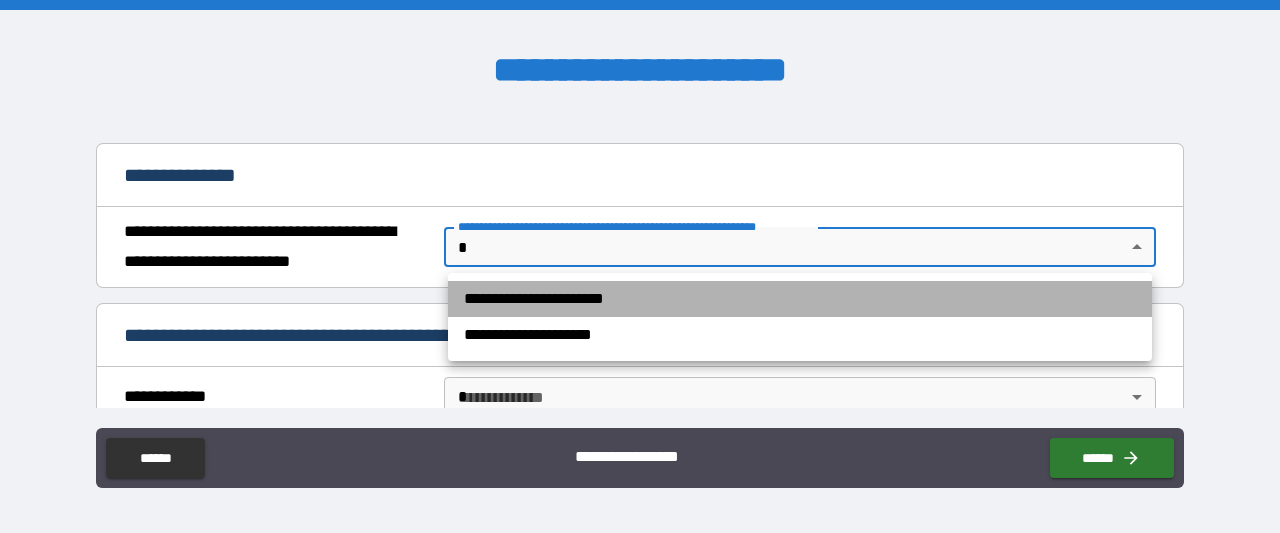 click on "**********" at bounding box center [800, 299] 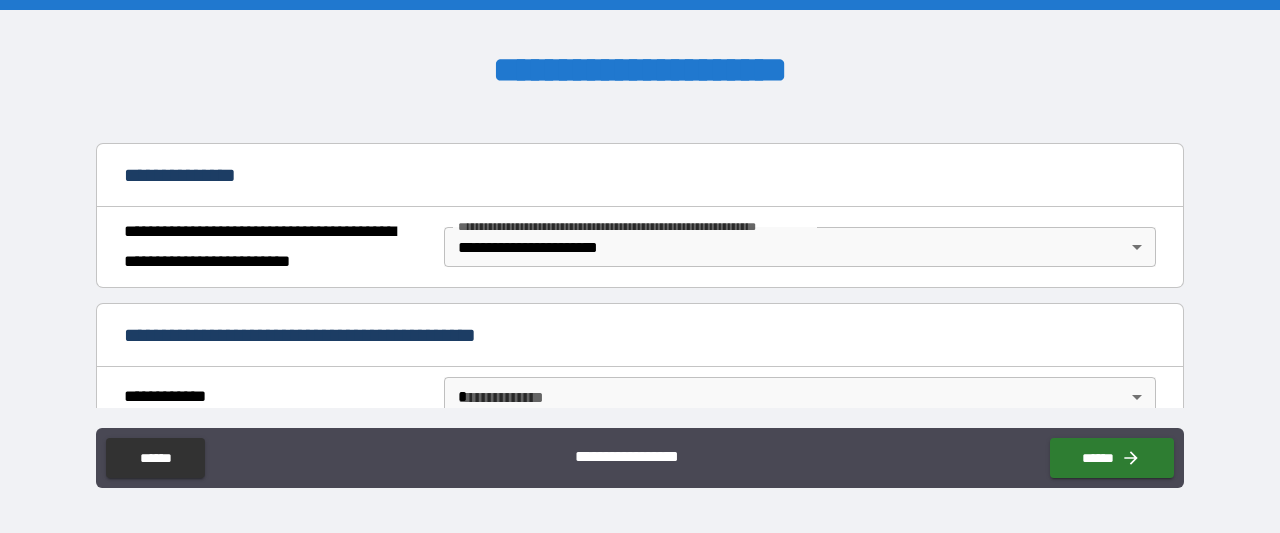 click on "**********" at bounding box center (640, 337) 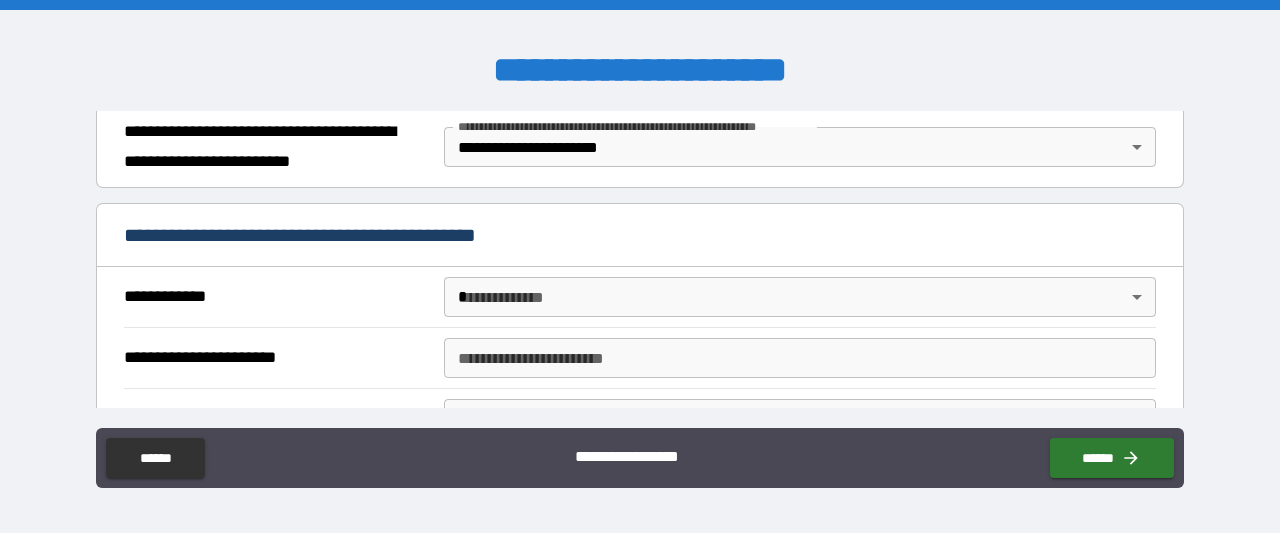 scroll, scrollTop: 400, scrollLeft: 0, axis: vertical 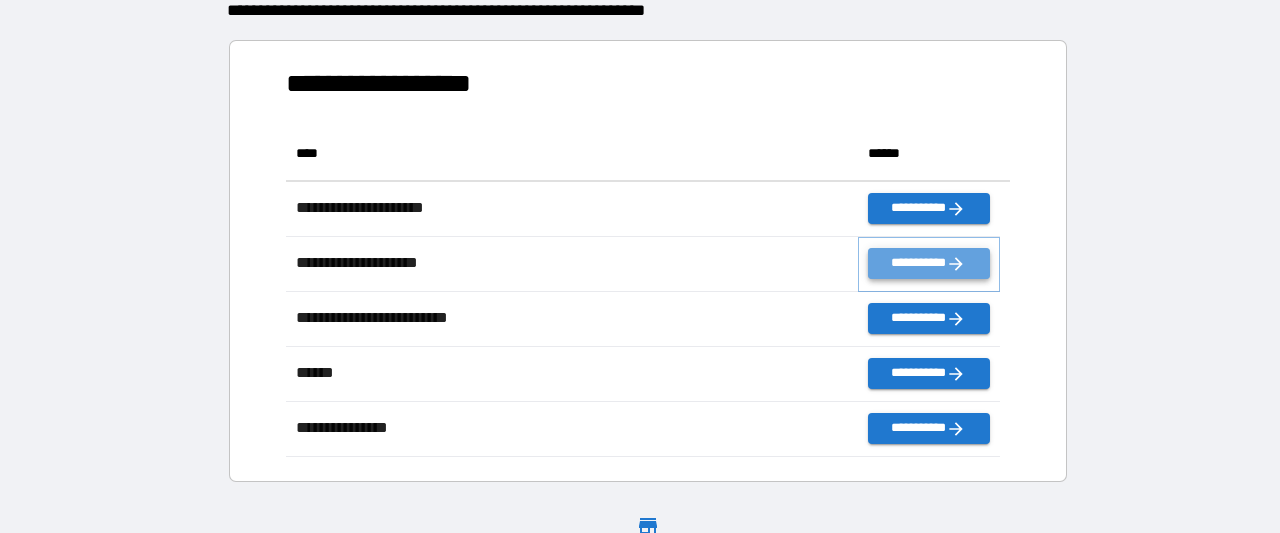 click on "**********" at bounding box center (929, 263) 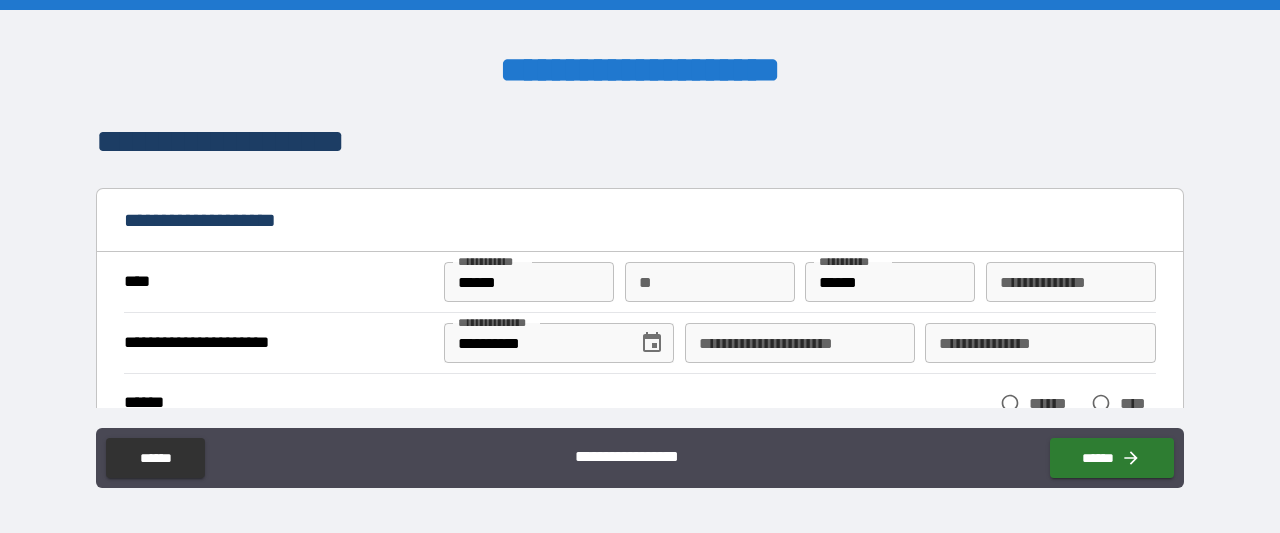 click on "**" at bounding box center (710, 282) 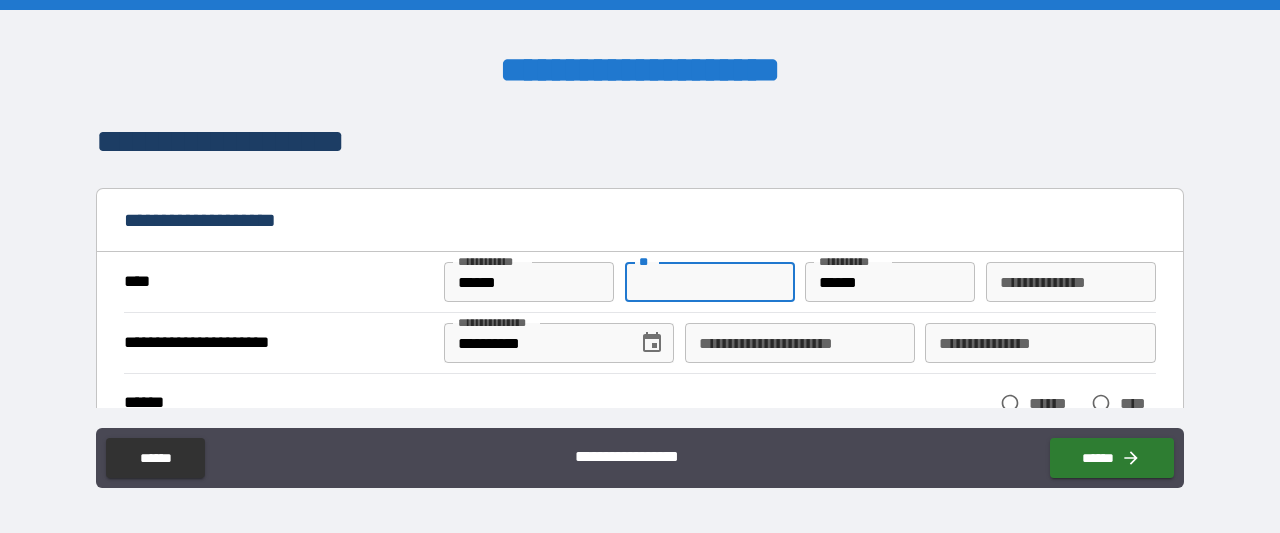 type on "*" 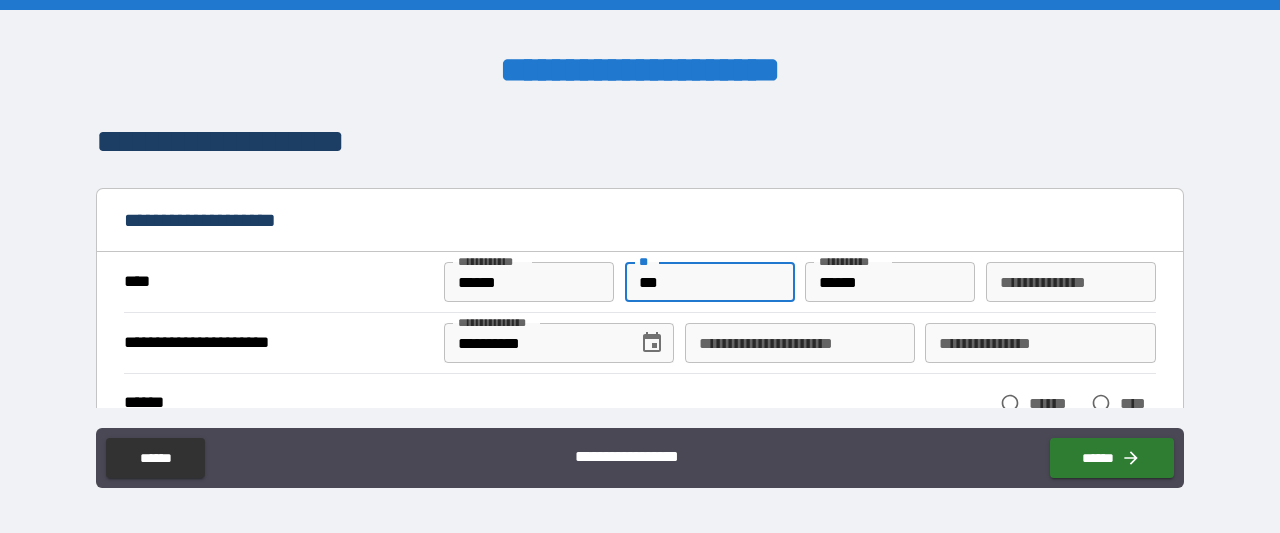 type on "***" 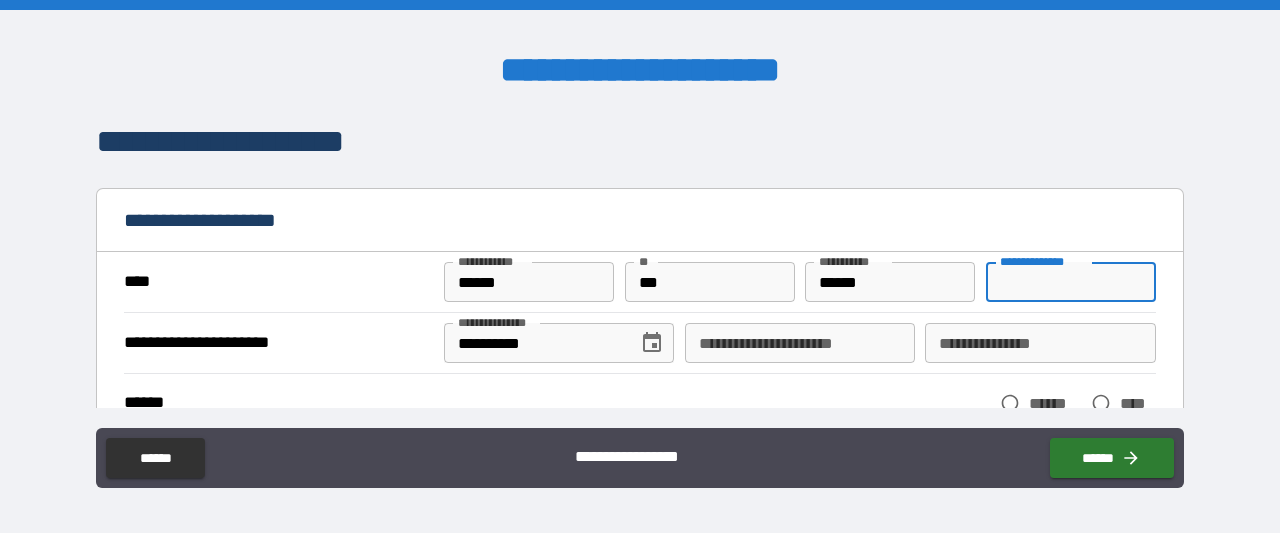 click on "**********" at bounding box center (1071, 282) 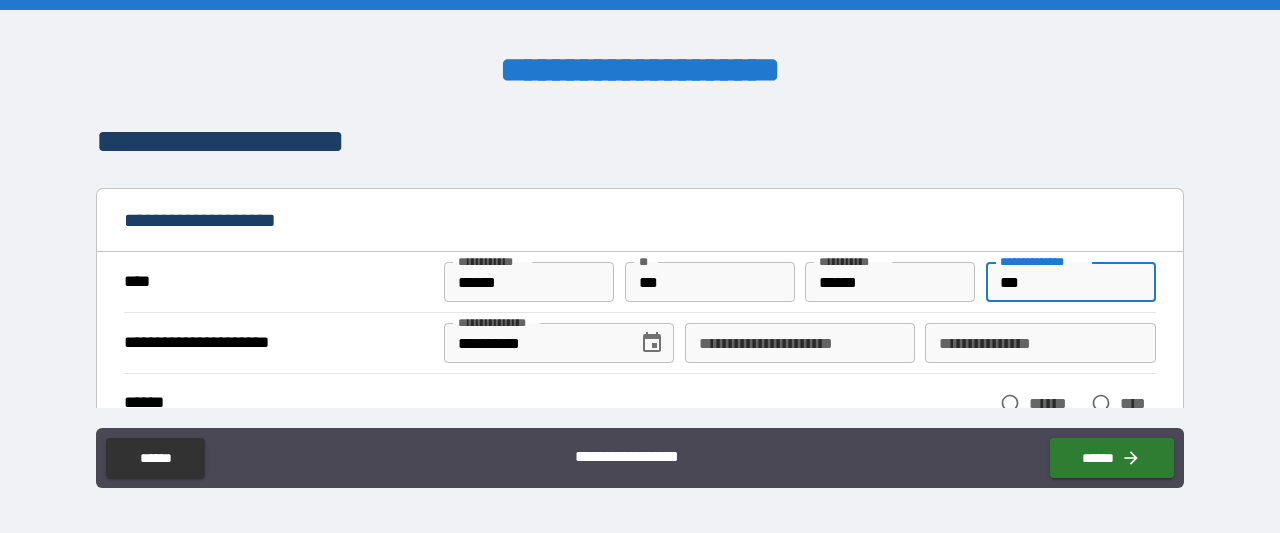 type on "***" 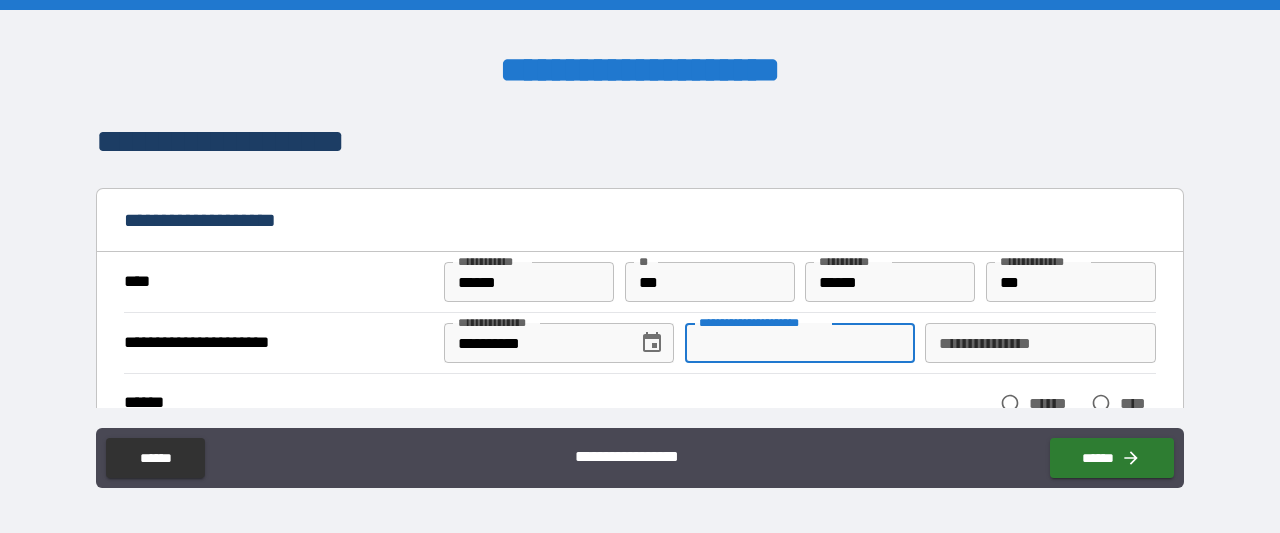 click on "**********" at bounding box center [800, 343] 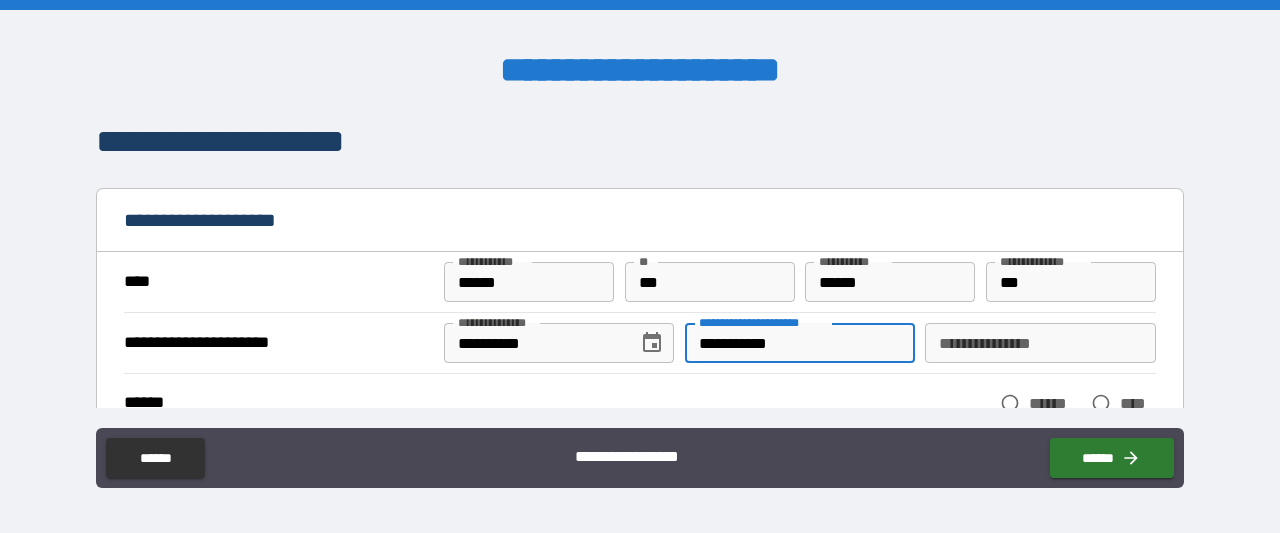 type on "**********" 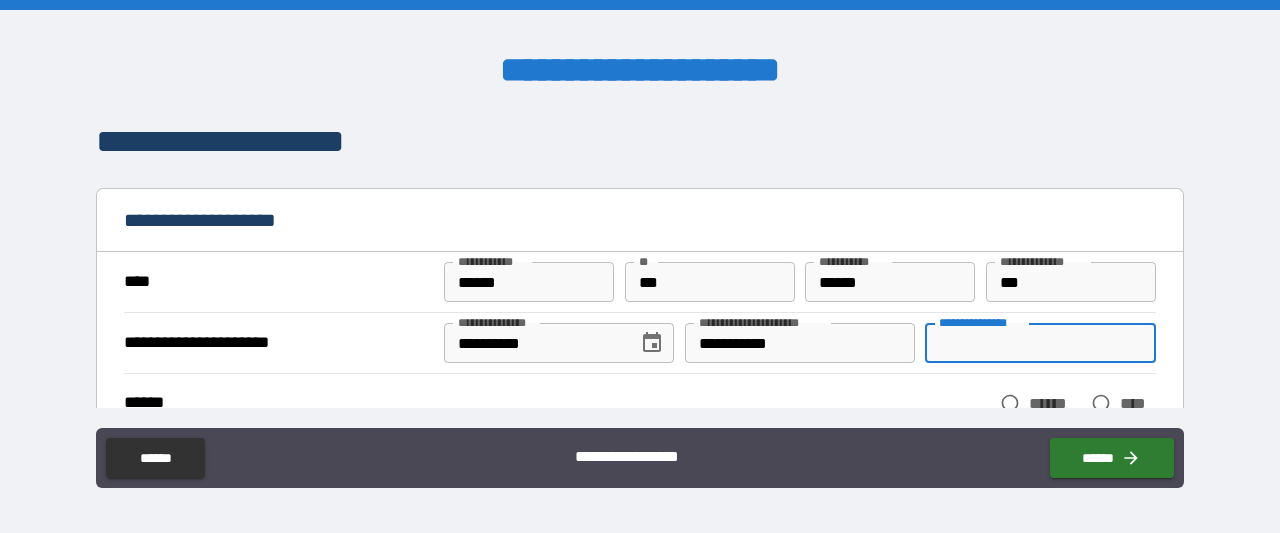 click on "**********" at bounding box center (1040, 343) 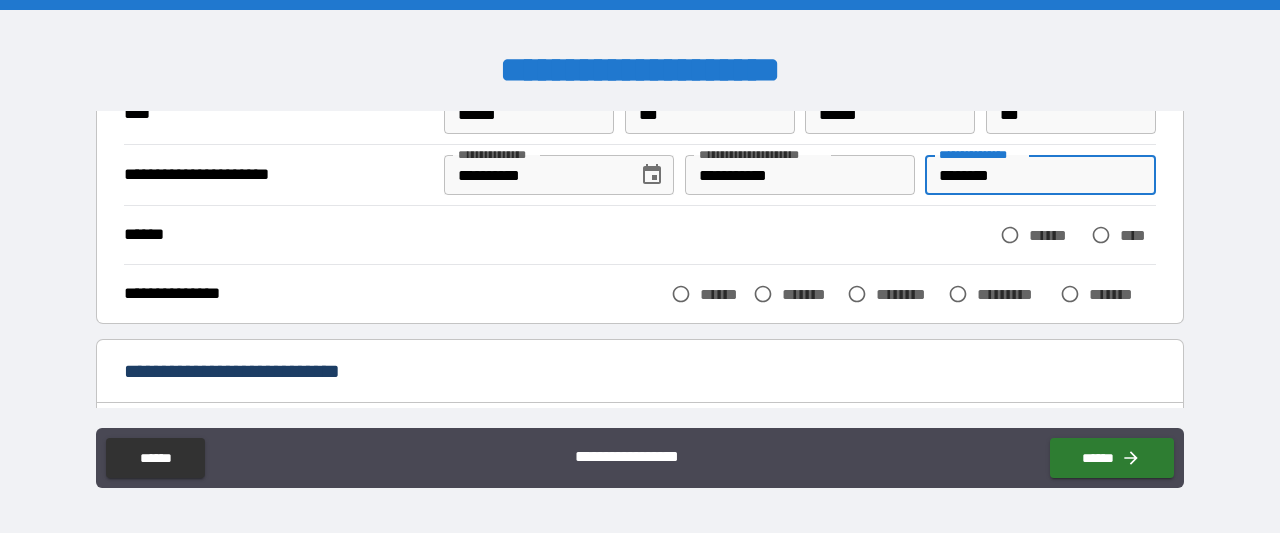 scroll, scrollTop: 200, scrollLeft: 0, axis: vertical 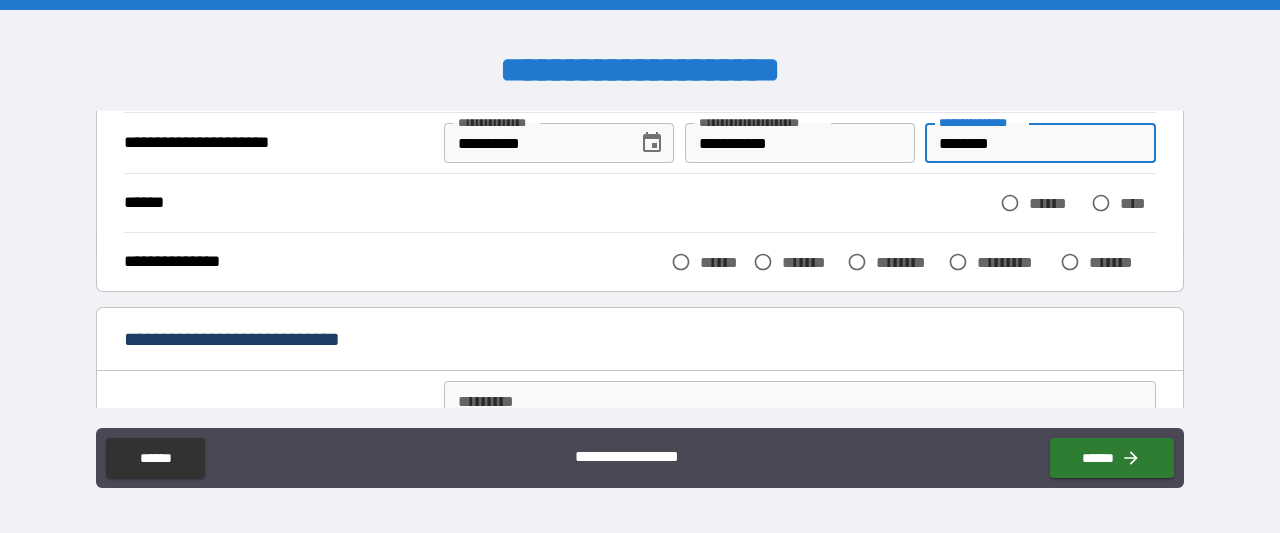 type on "********" 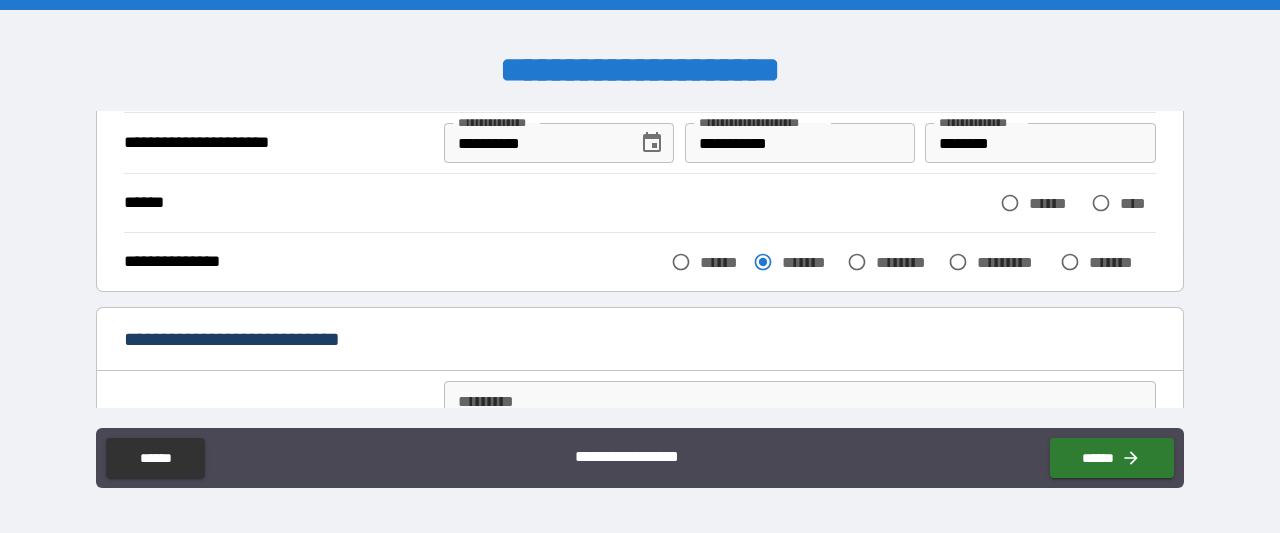 click on "******" at bounding box center [277, 203] 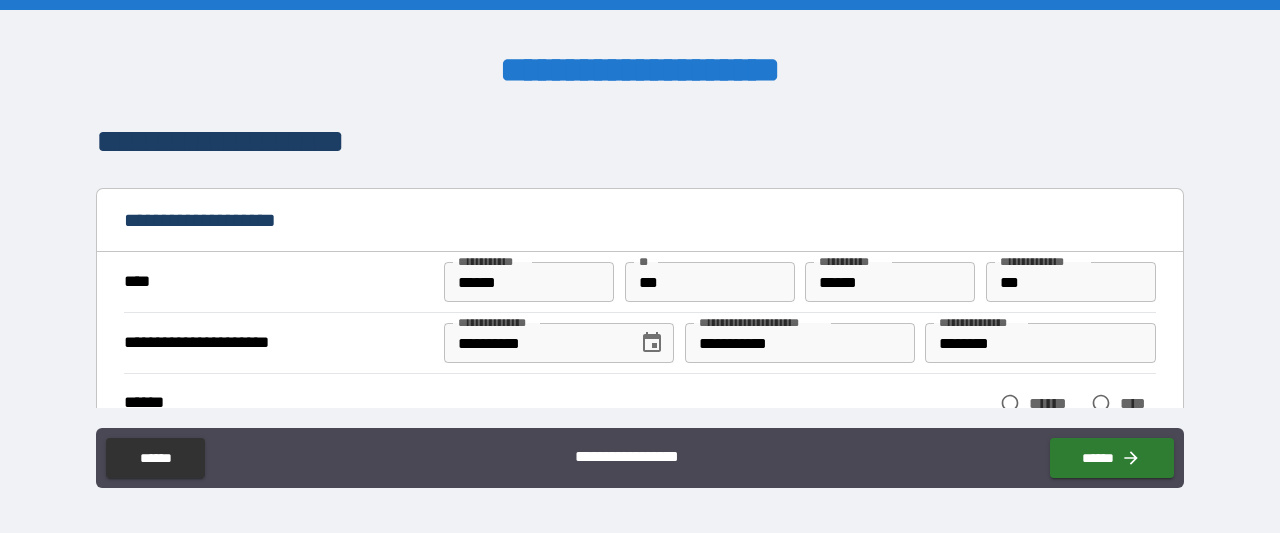 scroll, scrollTop: 100, scrollLeft: 0, axis: vertical 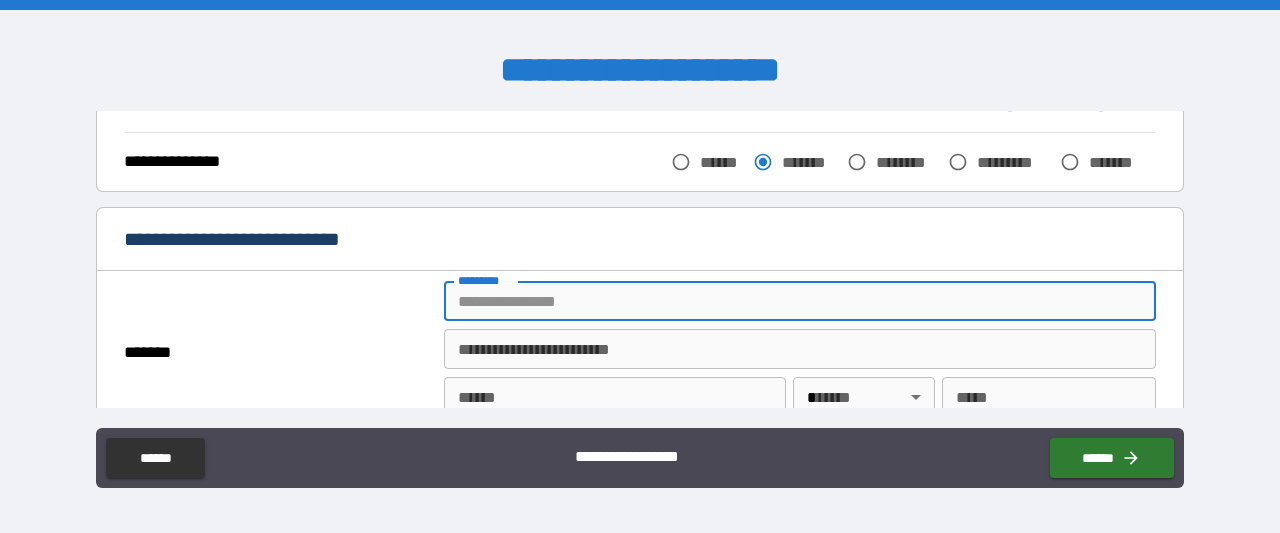 click on "*******   *" at bounding box center [800, 301] 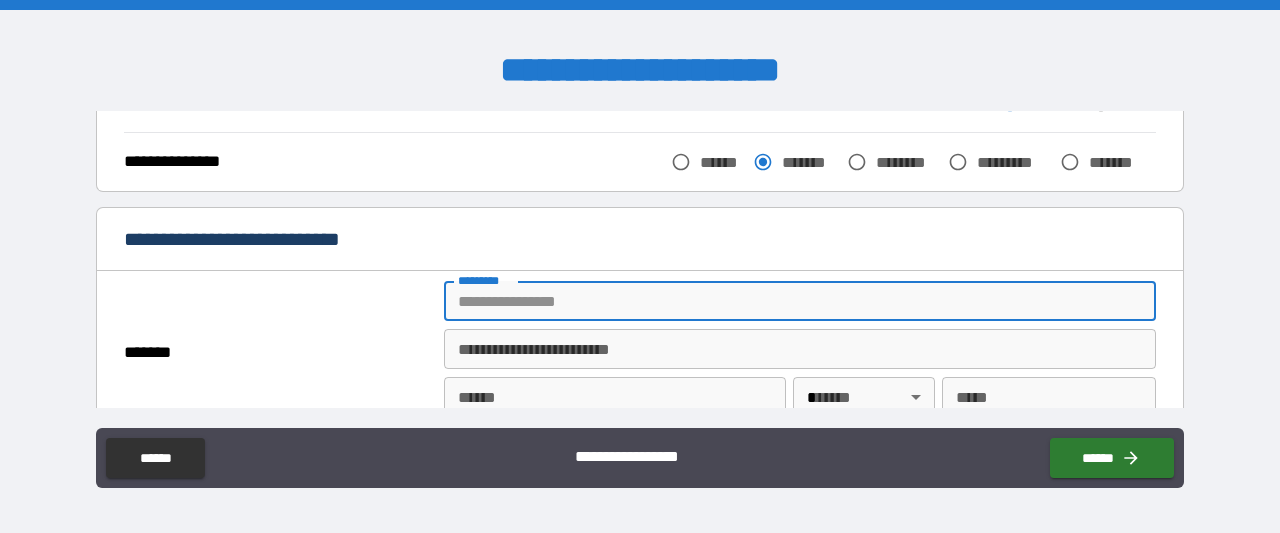 type on "**********" 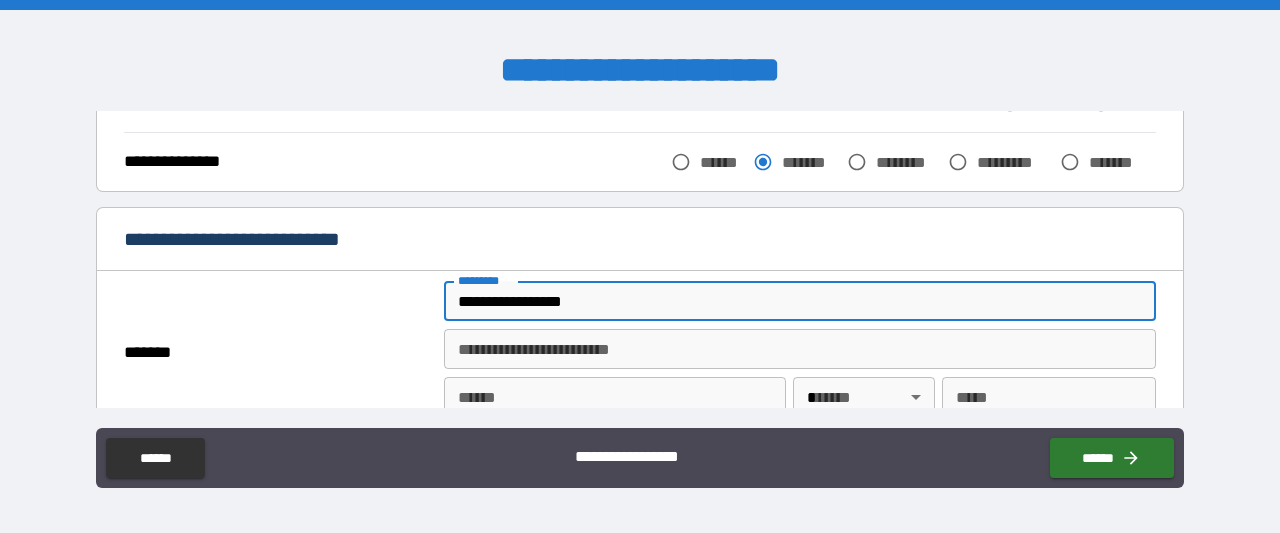 type on "******" 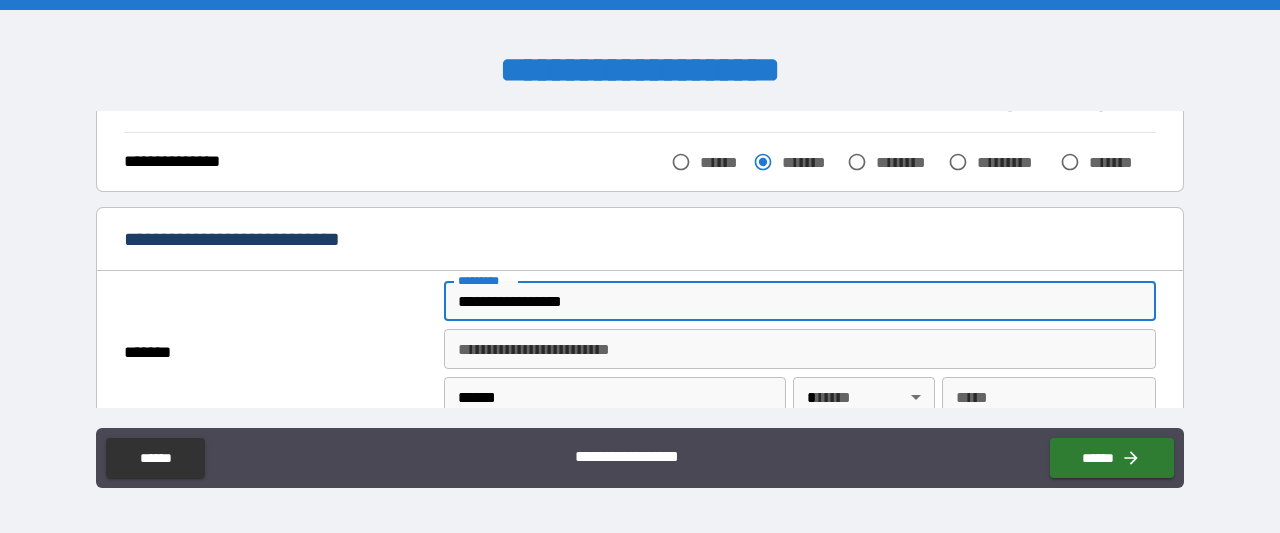 type 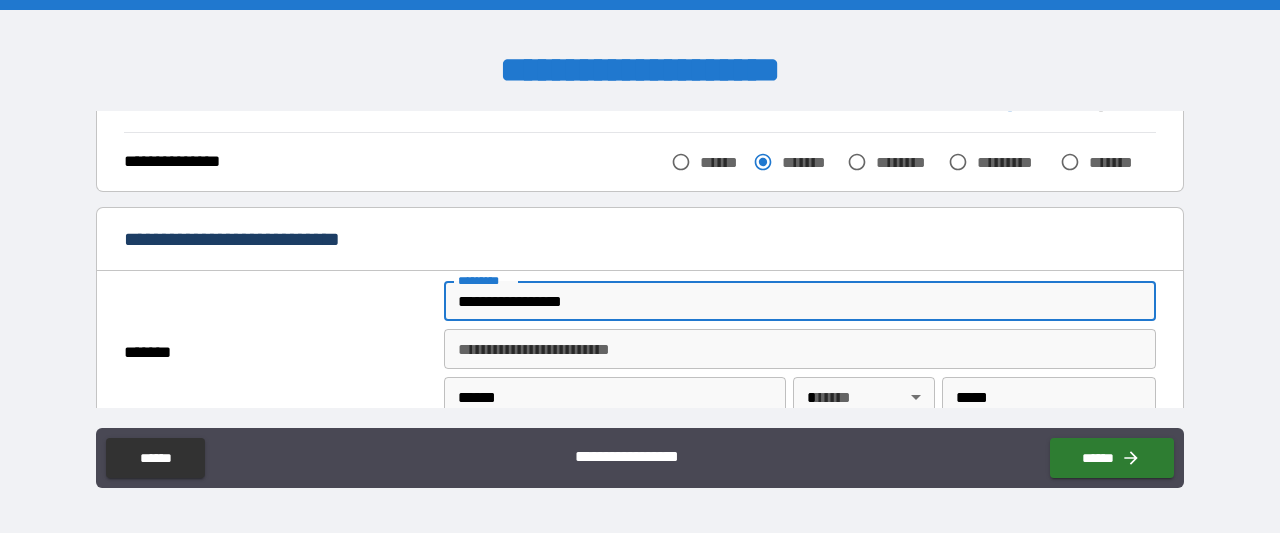 type 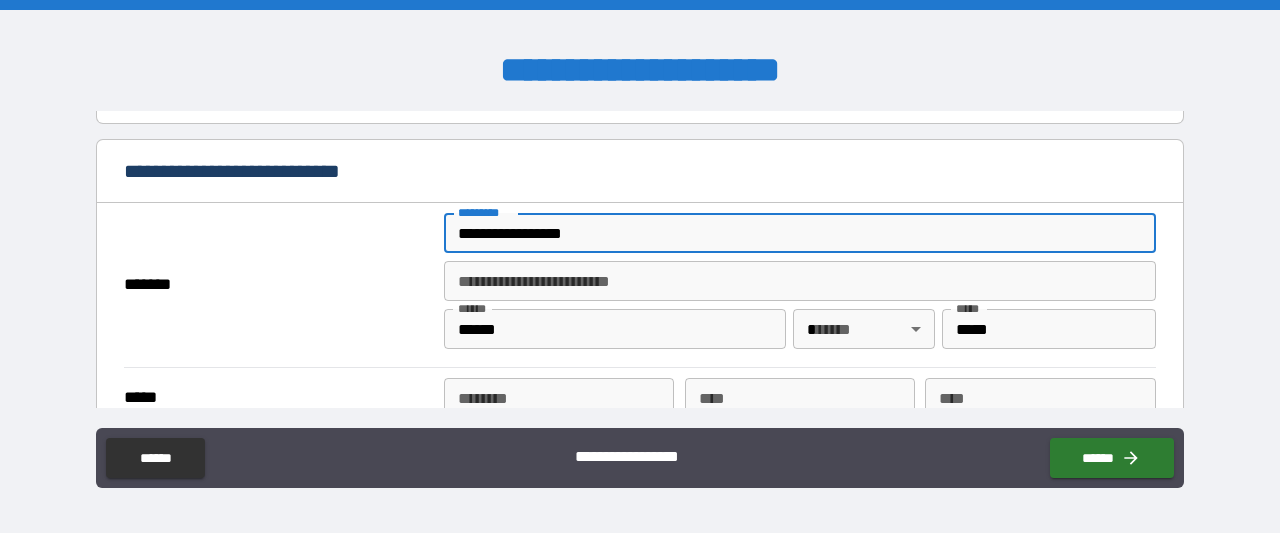 scroll, scrollTop: 500, scrollLeft: 0, axis: vertical 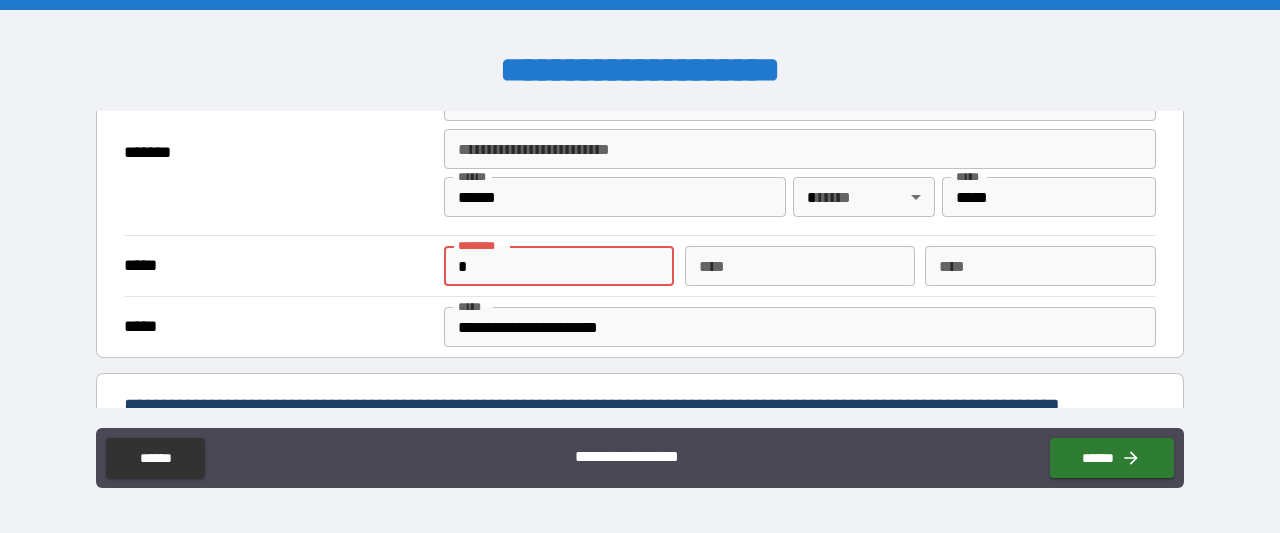 click on "*" at bounding box center [559, 266] 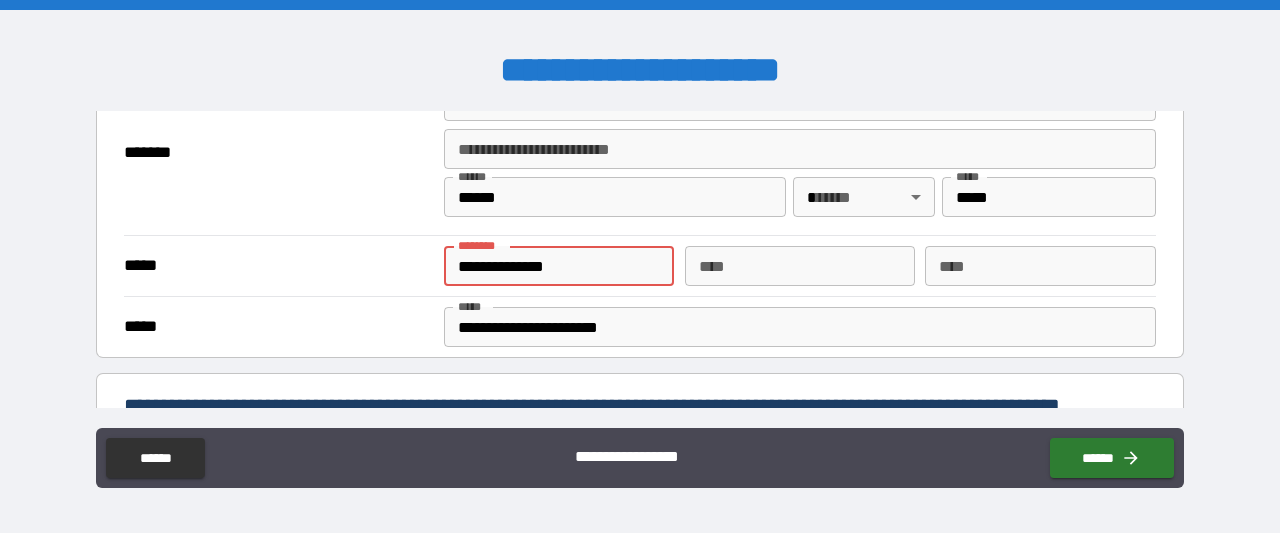 type on "****" 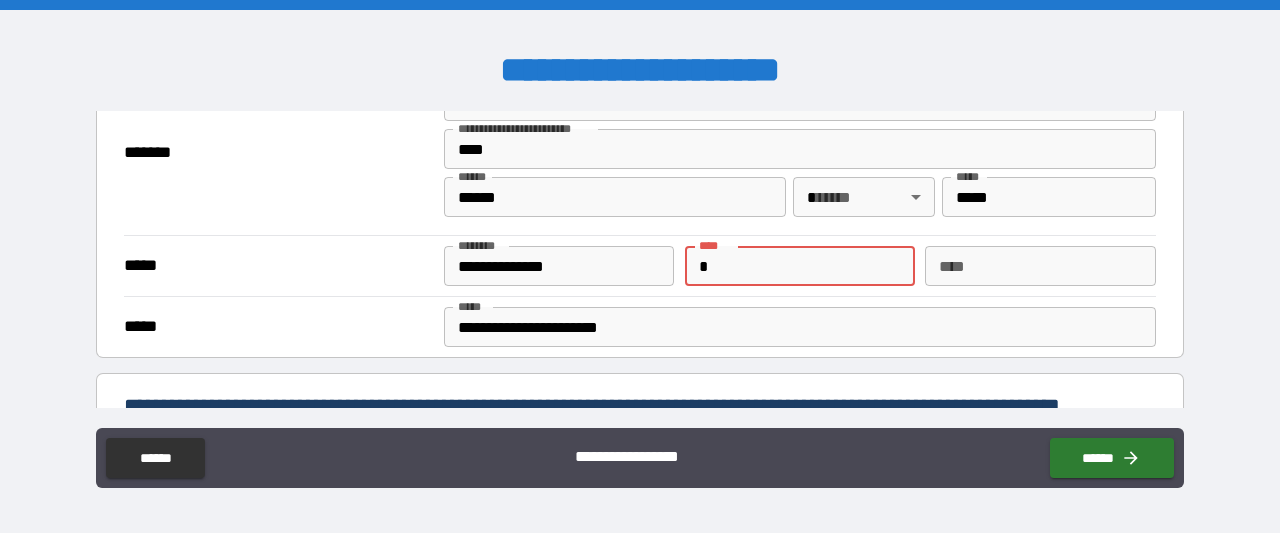 click on "*" at bounding box center [800, 266] 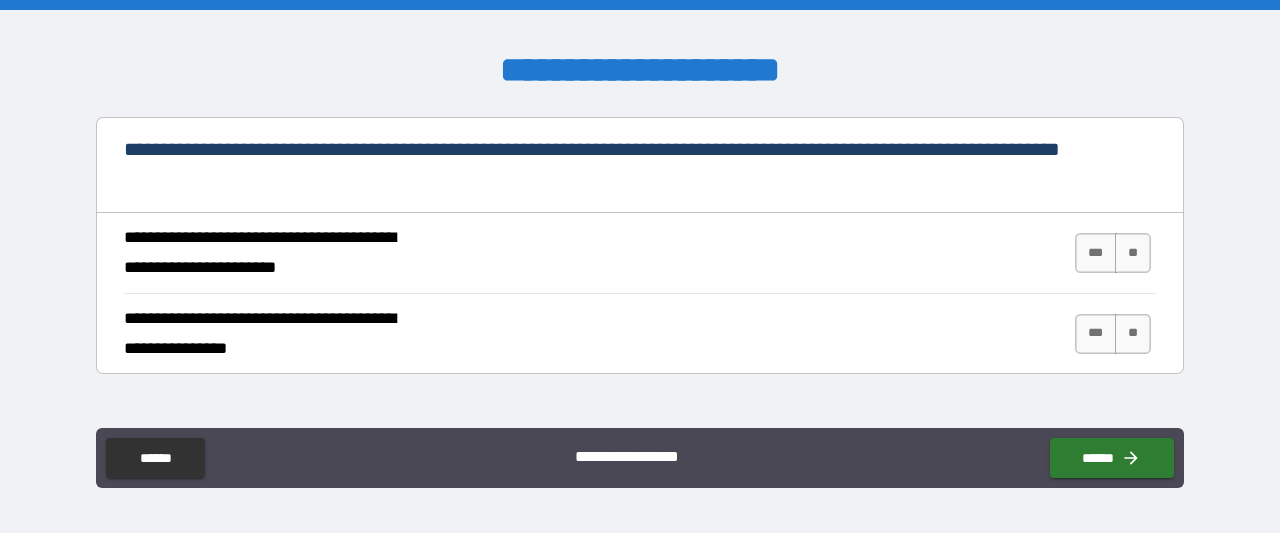 scroll, scrollTop: 800, scrollLeft: 0, axis: vertical 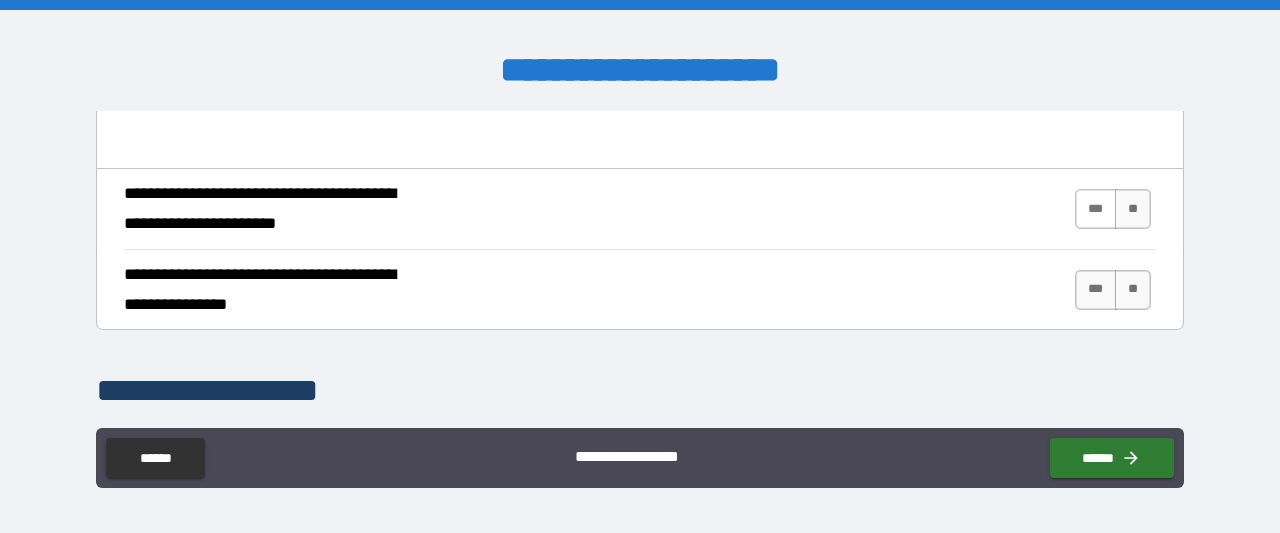 type on "**********" 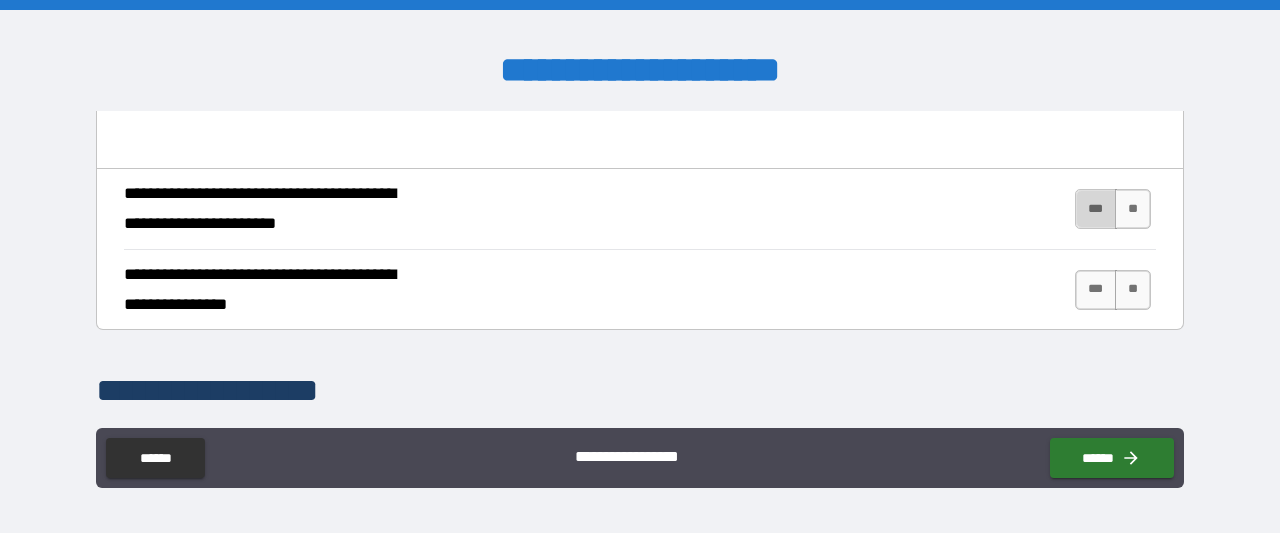 click on "***" at bounding box center [1096, 209] 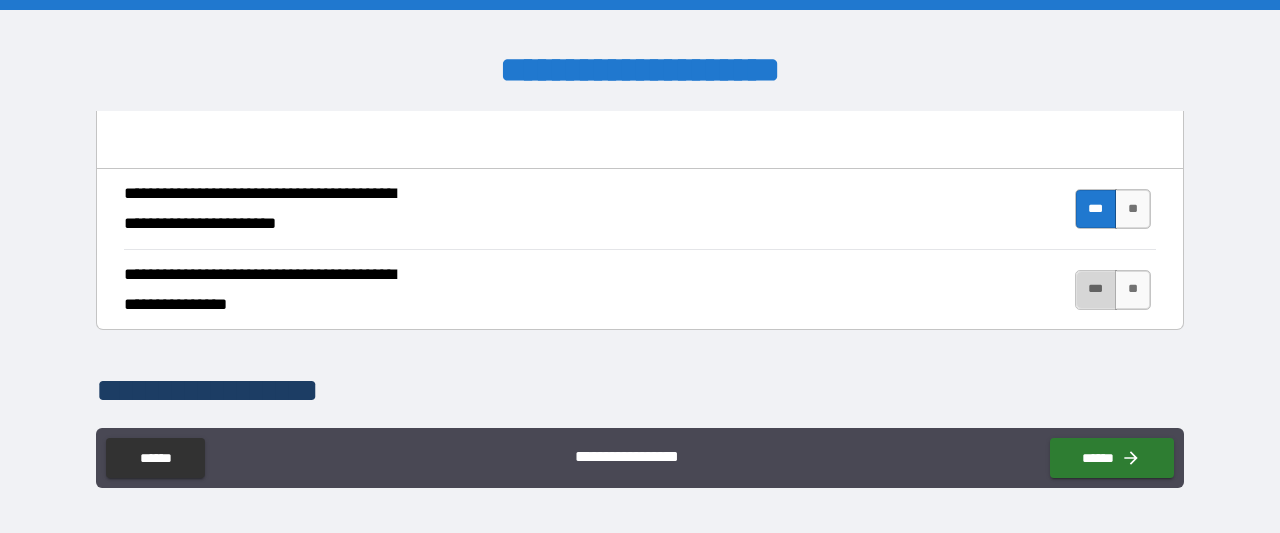 click on "***" at bounding box center [1096, 290] 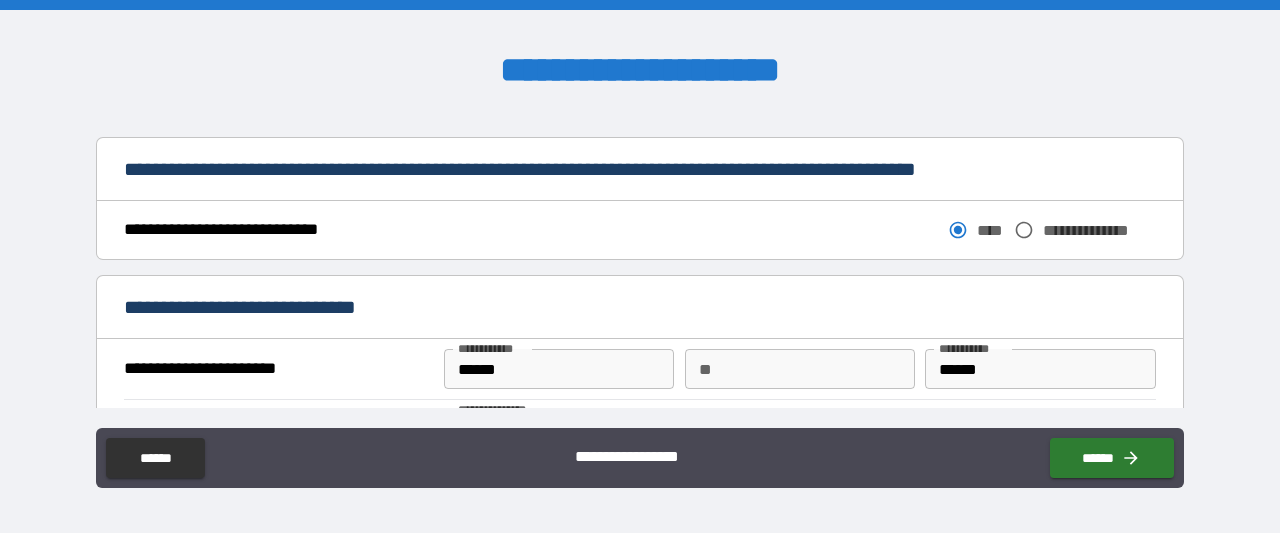 scroll, scrollTop: 1200, scrollLeft: 0, axis: vertical 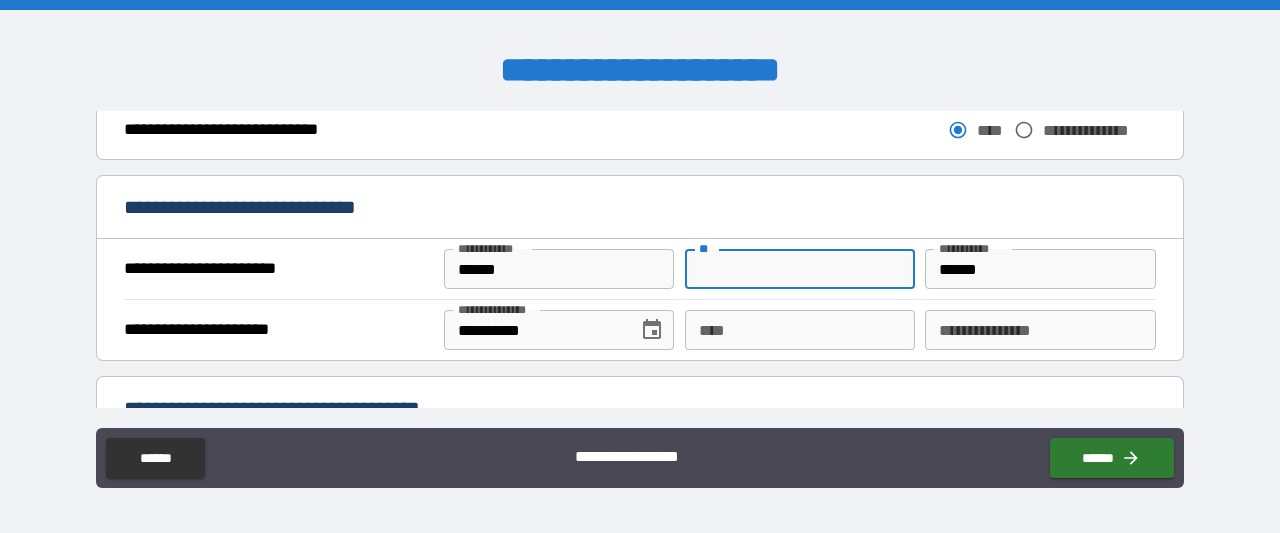 click on "**" at bounding box center [800, 269] 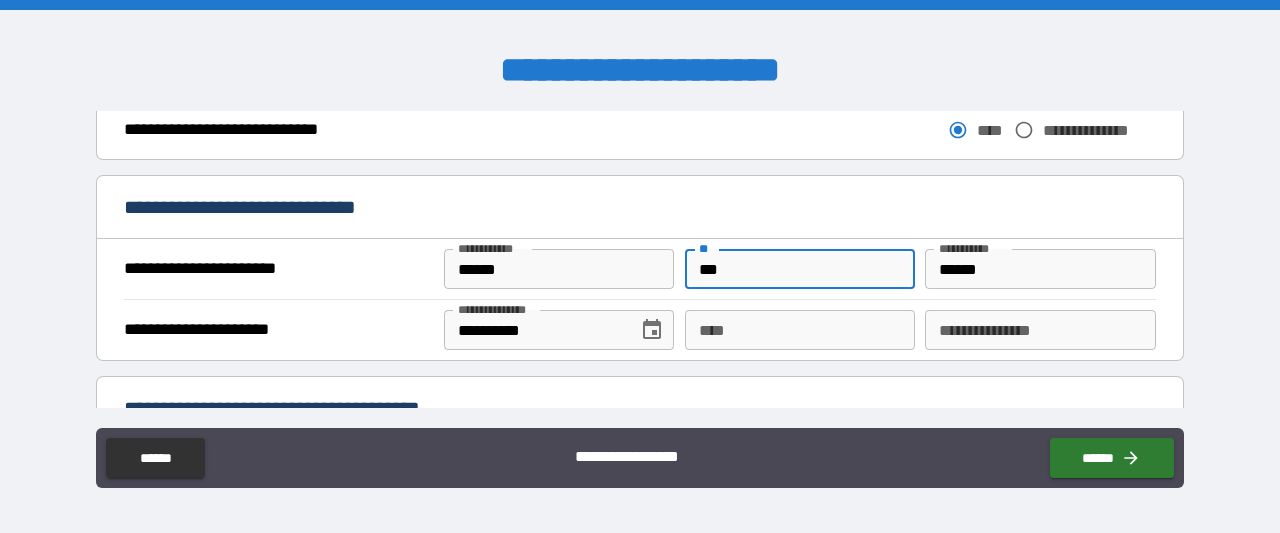 type on "***" 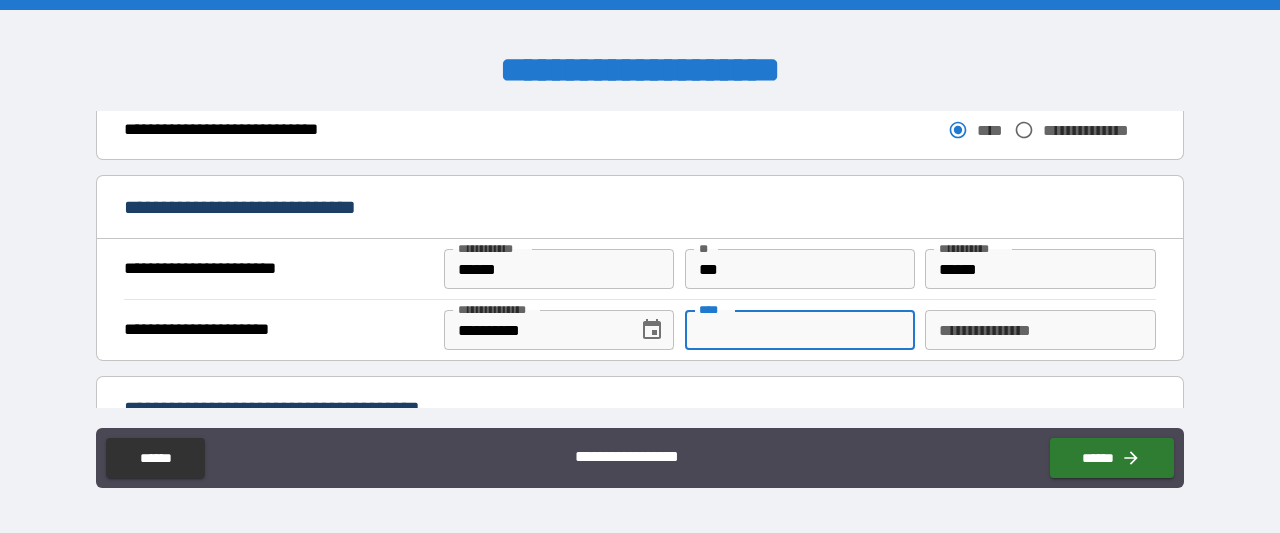 click on "****" at bounding box center (800, 330) 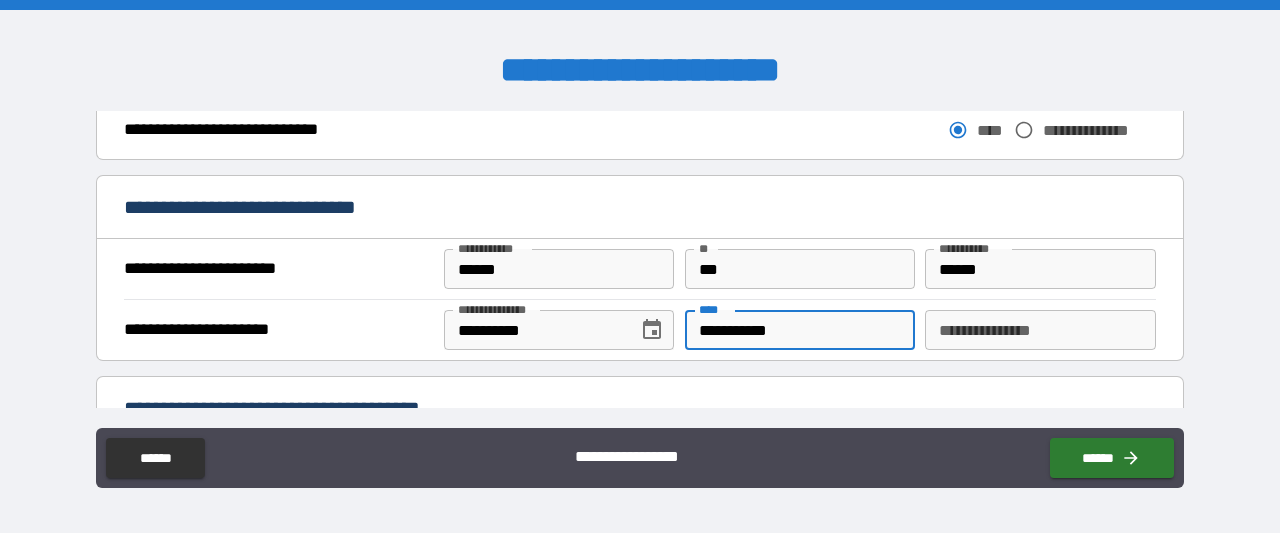 type on "**********" 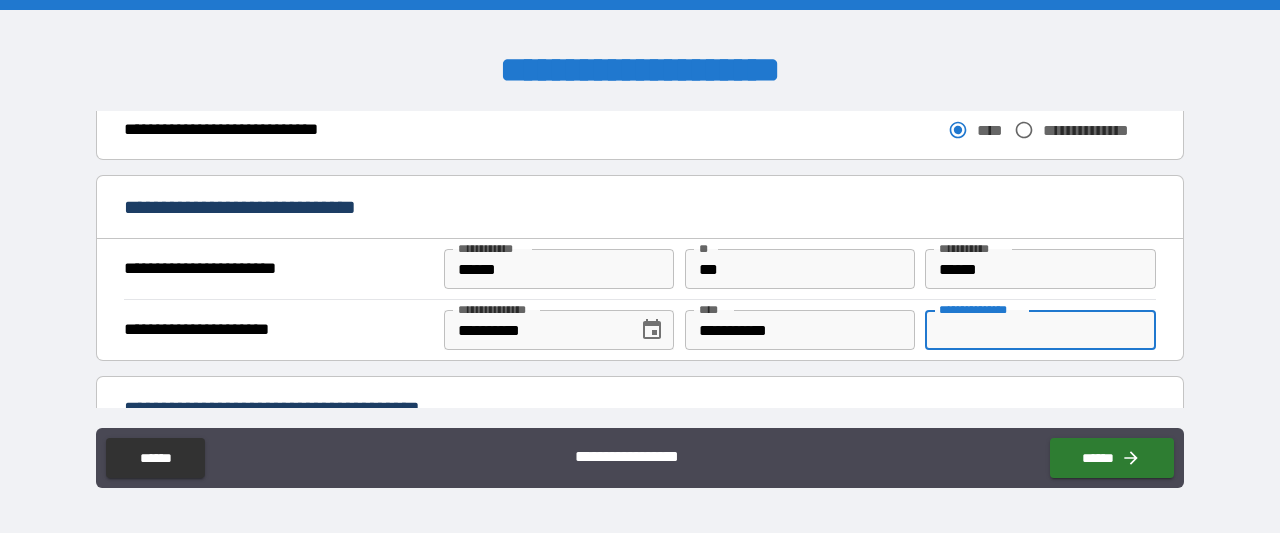 click on "**********" at bounding box center (1040, 330) 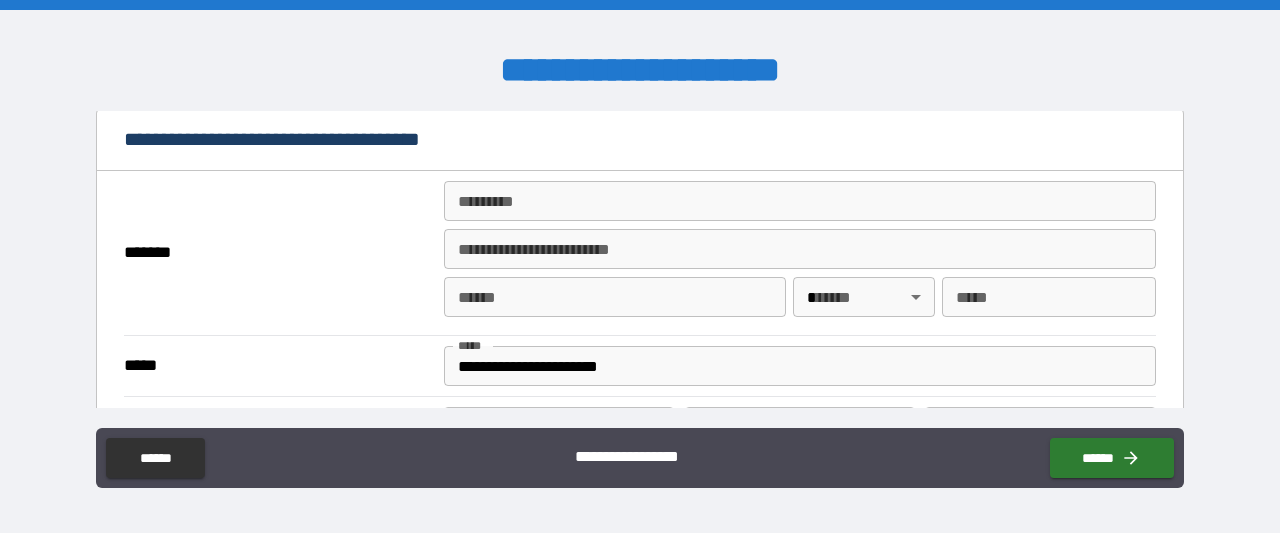 scroll, scrollTop: 1500, scrollLeft: 0, axis: vertical 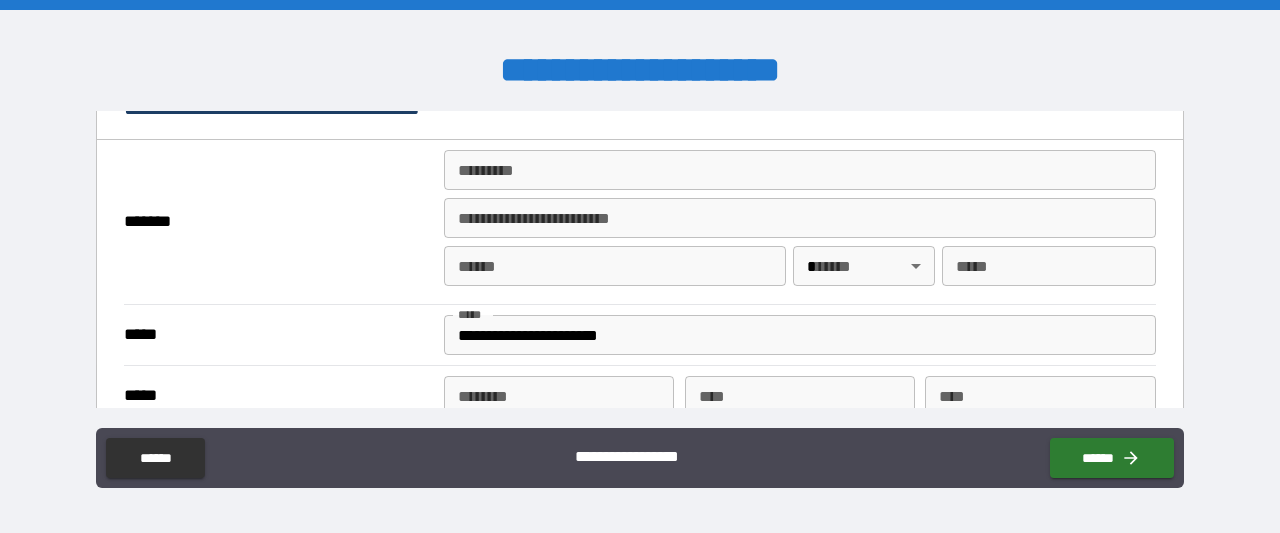 type on "********" 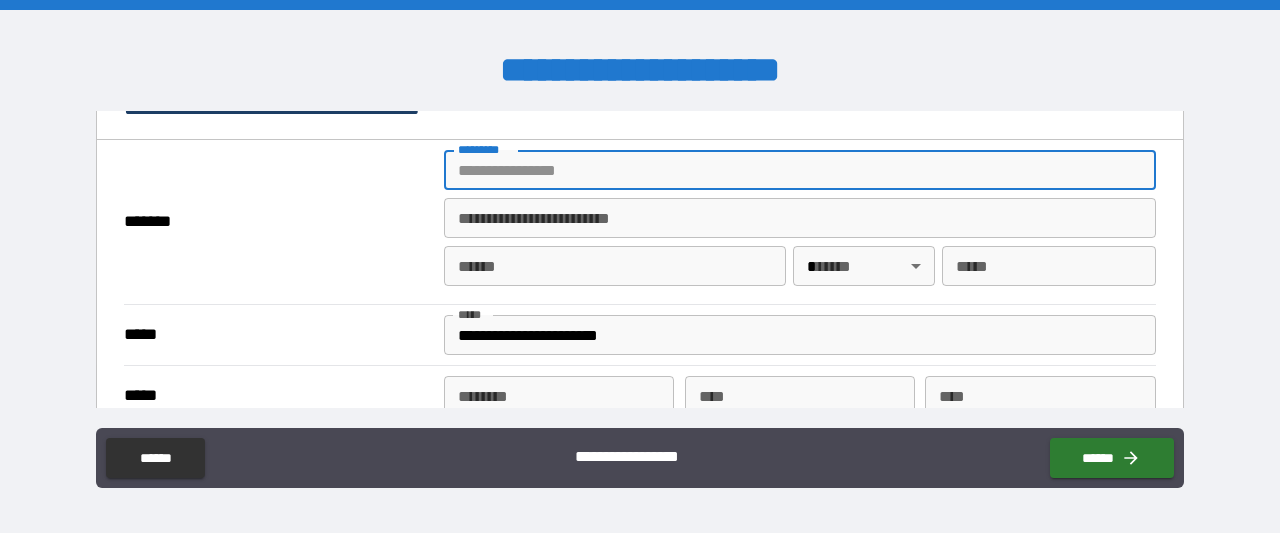 click on "*******   *" at bounding box center [800, 170] 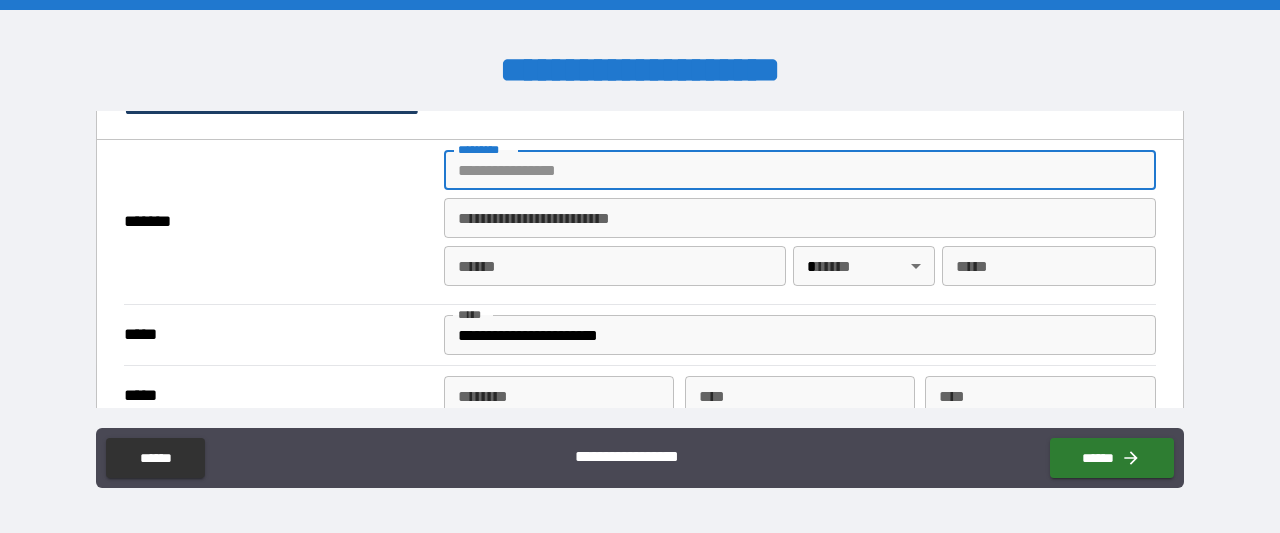 type on "**********" 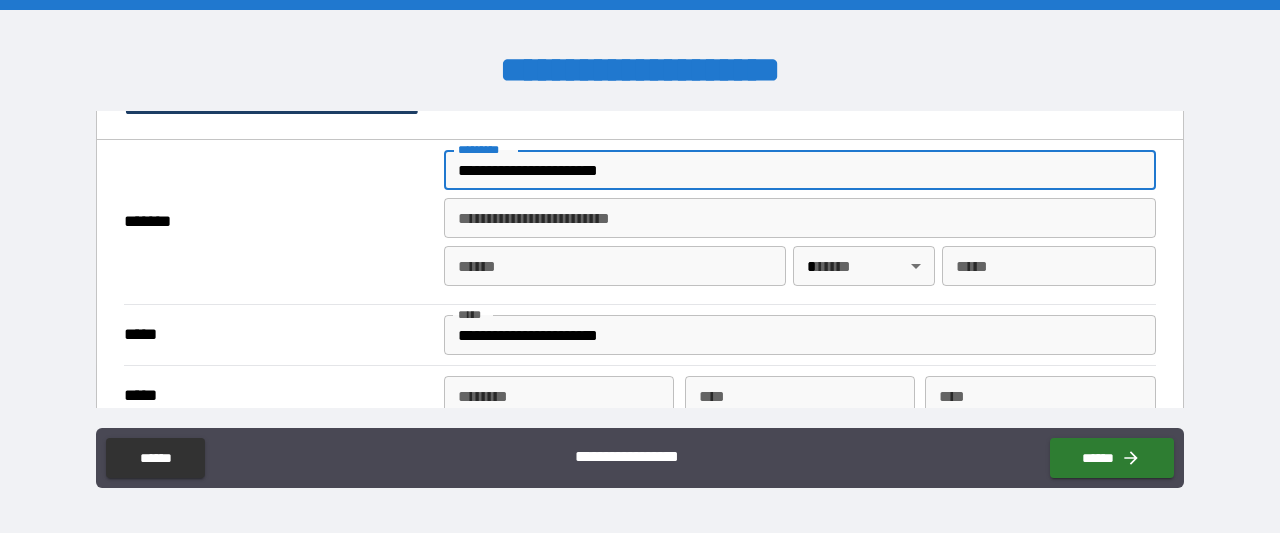 type on "****" 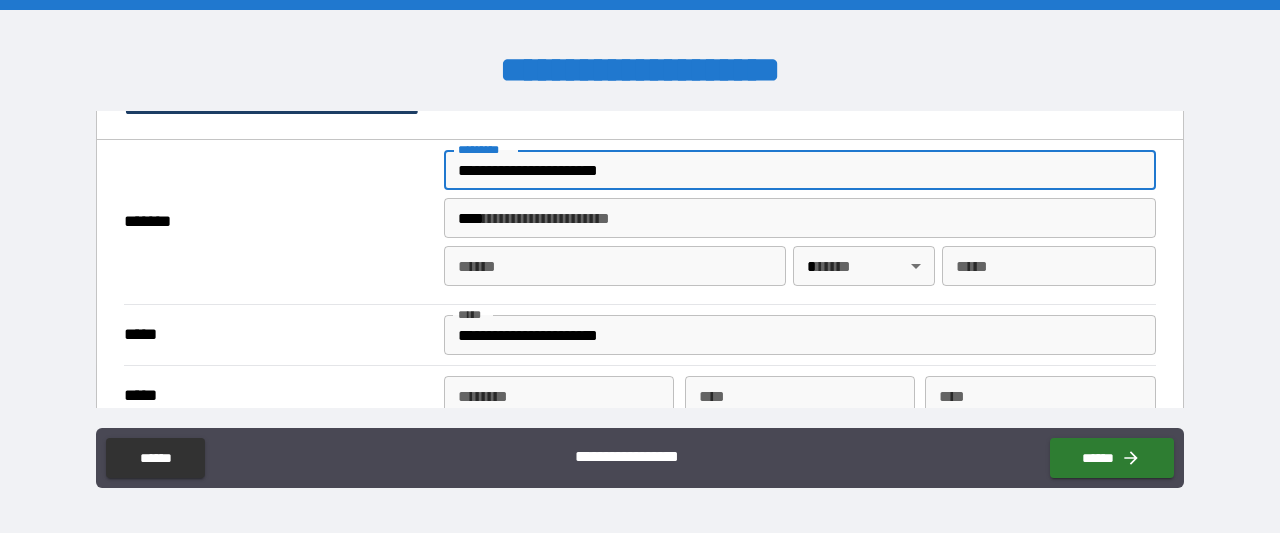 type on "******" 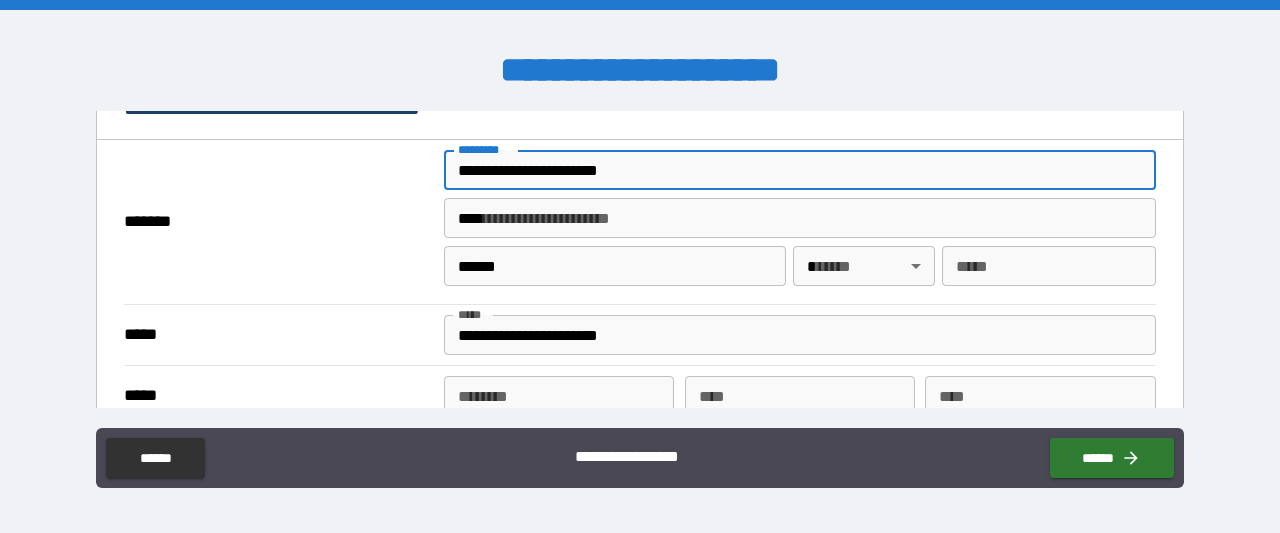 type on "**" 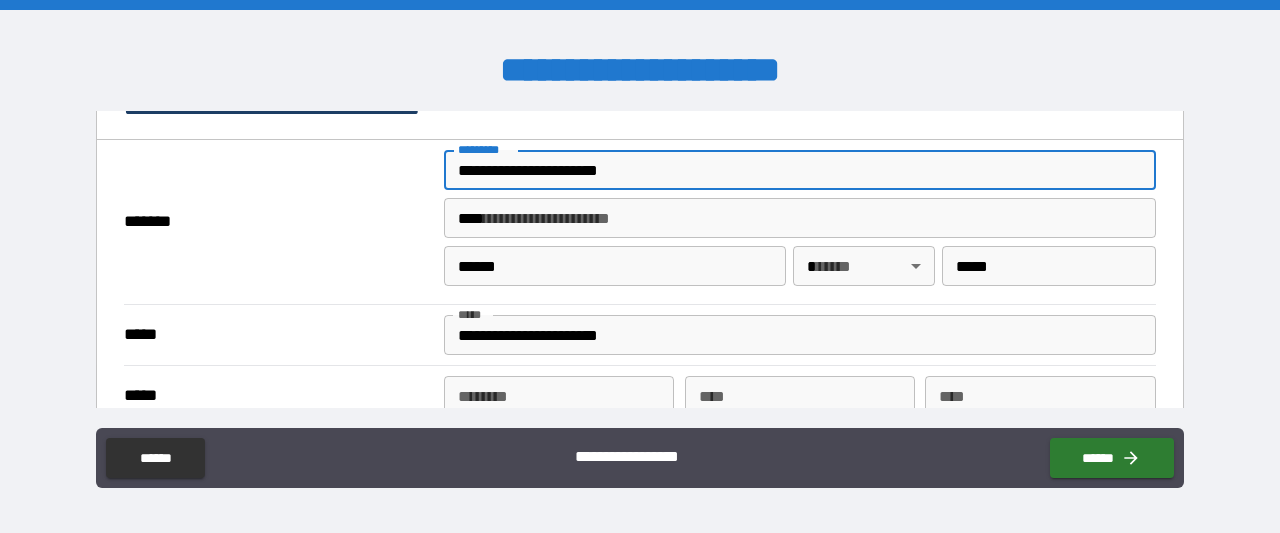 type on "**********" 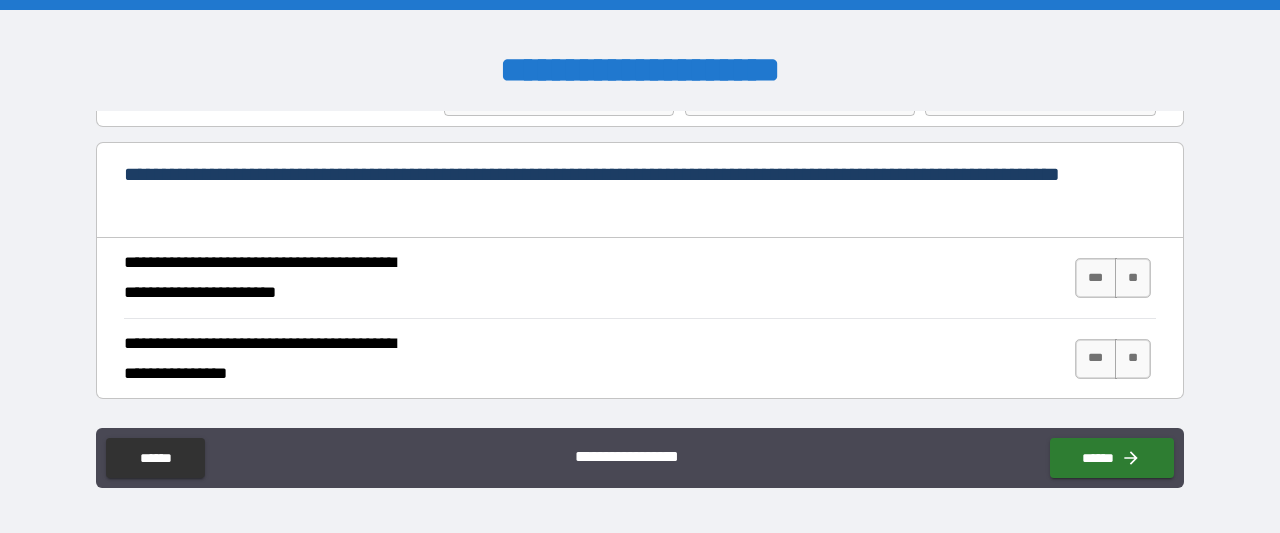 scroll, scrollTop: 1700, scrollLeft: 0, axis: vertical 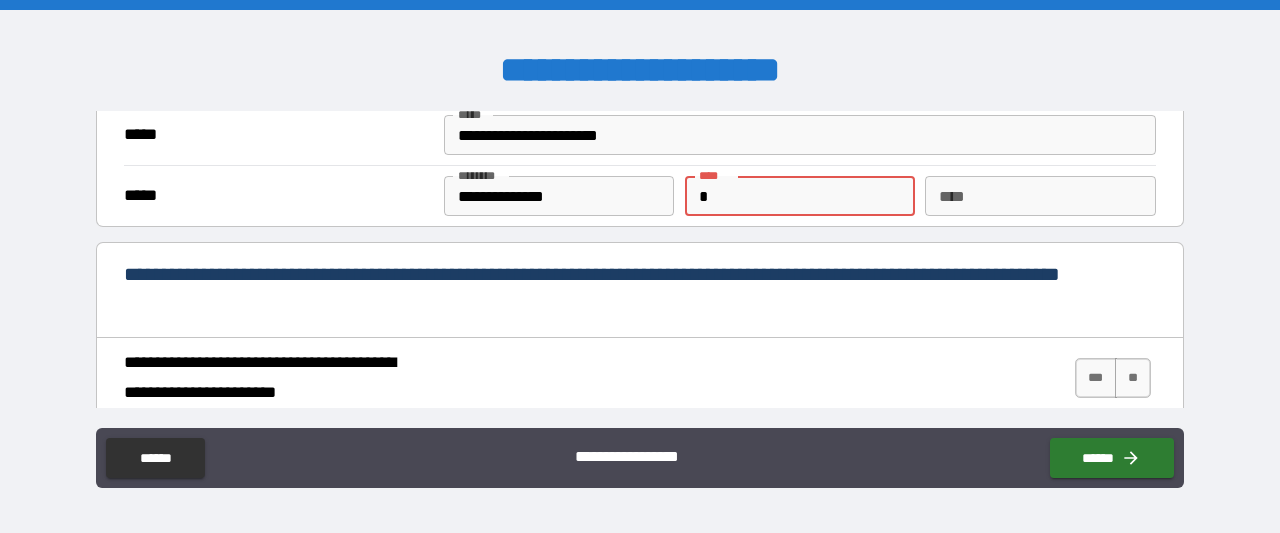 click on "*" at bounding box center [800, 196] 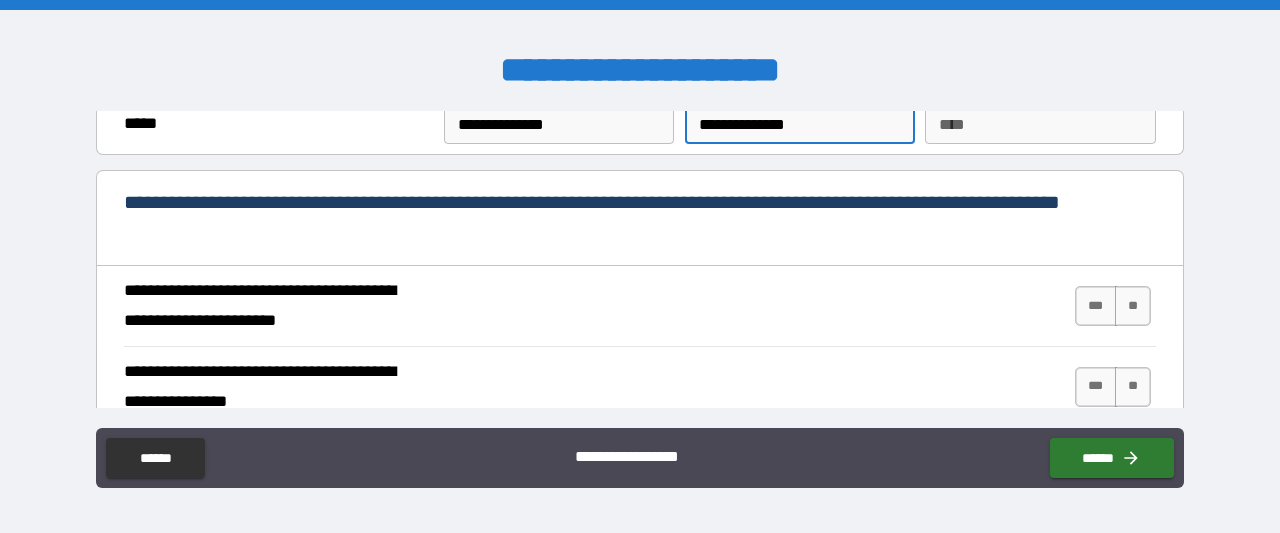 scroll, scrollTop: 1800, scrollLeft: 0, axis: vertical 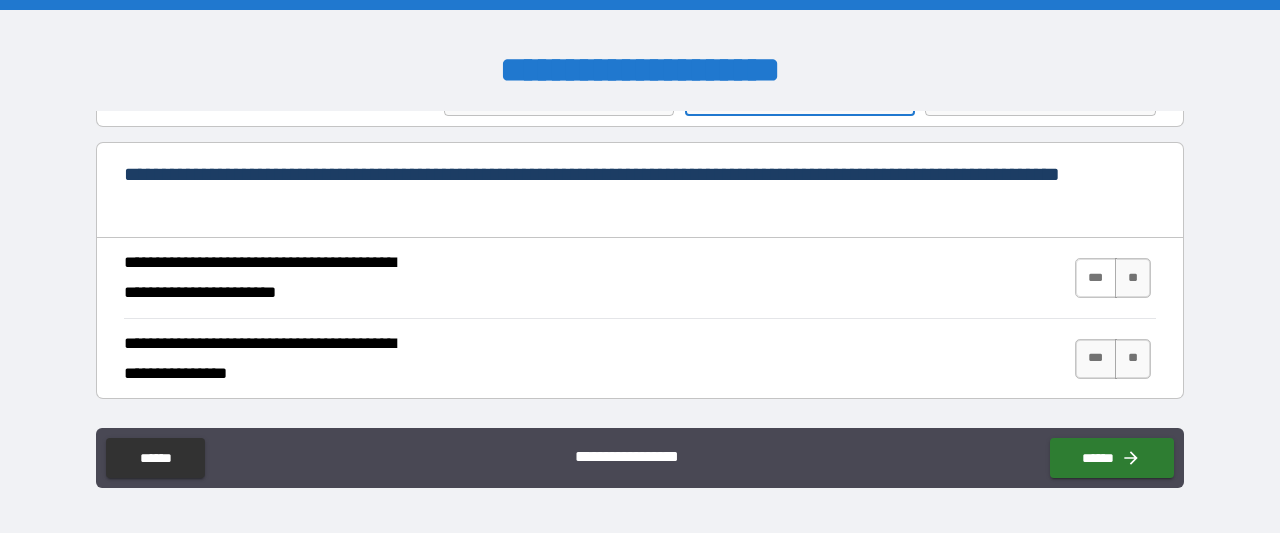 type on "**********" 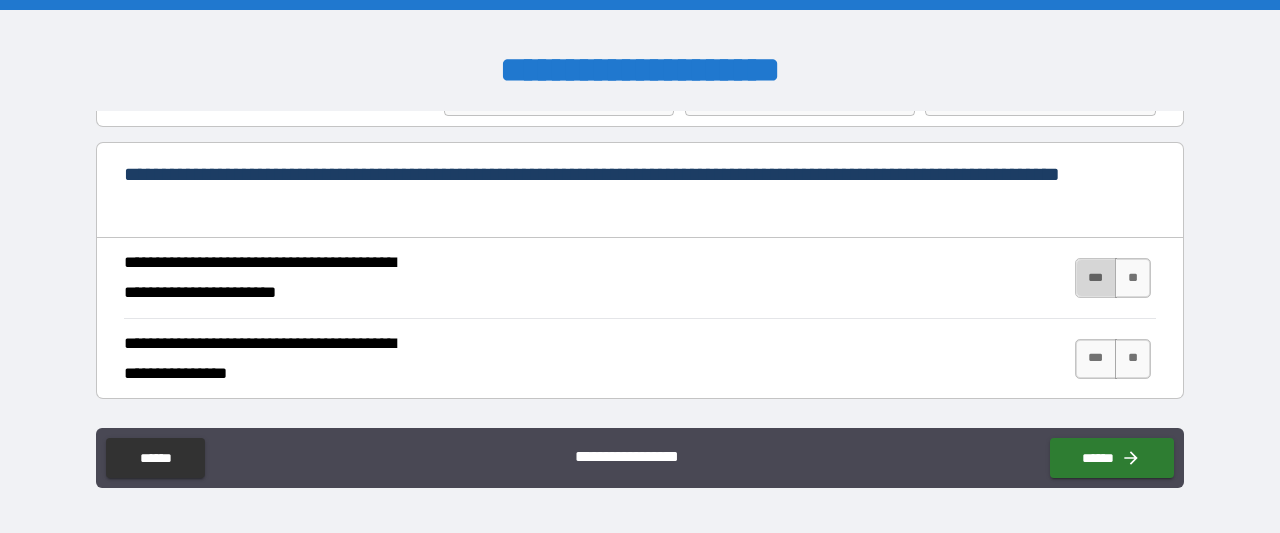 click on "***" at bounding box center (1096, 278) 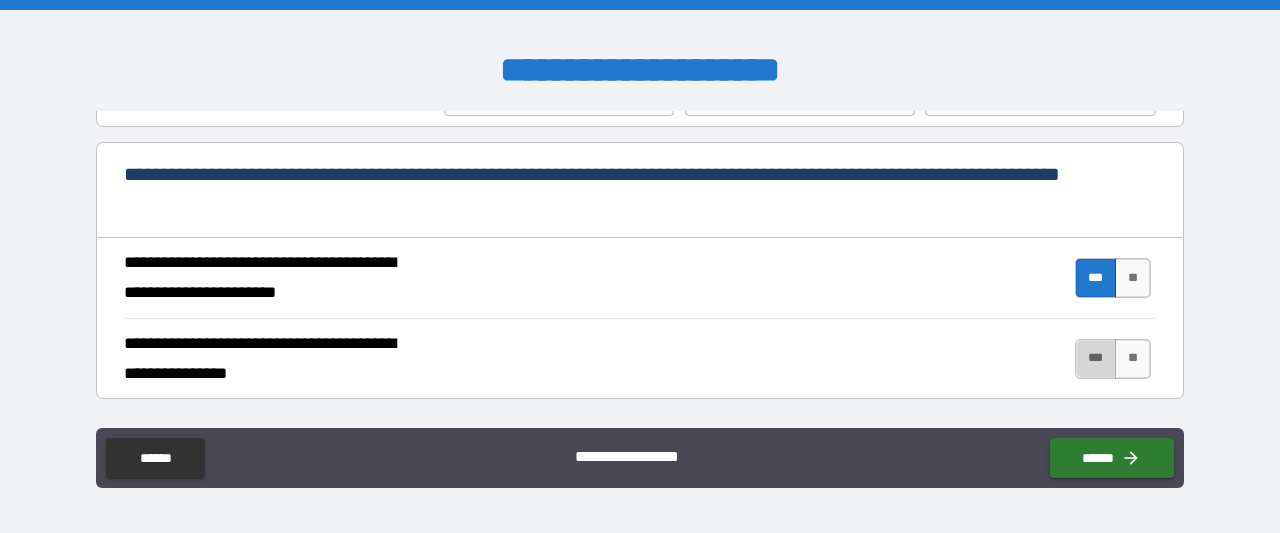 click on "***" at bounding box center (1096, 359) 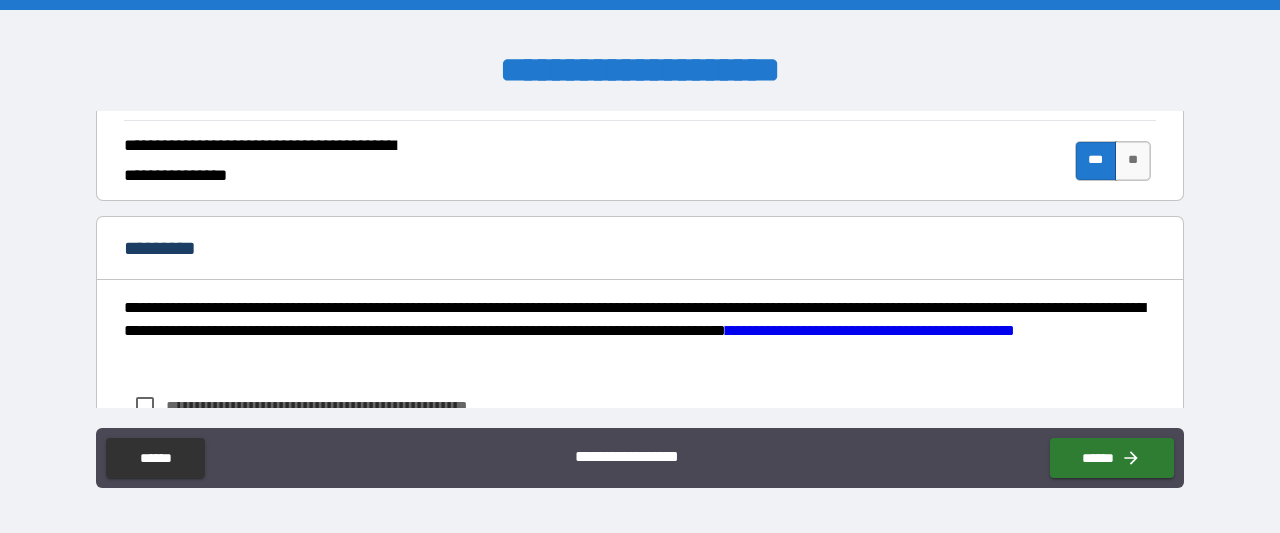 scroll, scrollTop: 2000, scrollLeft: 0, axis: vertical 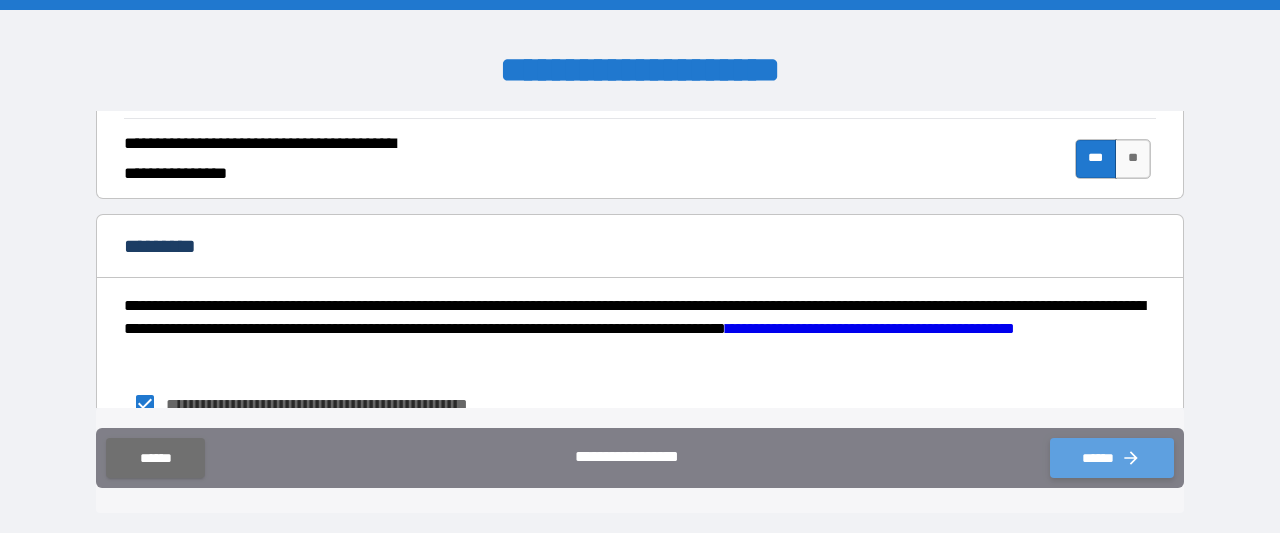 click on "******" at bounding box center (1112, 458) 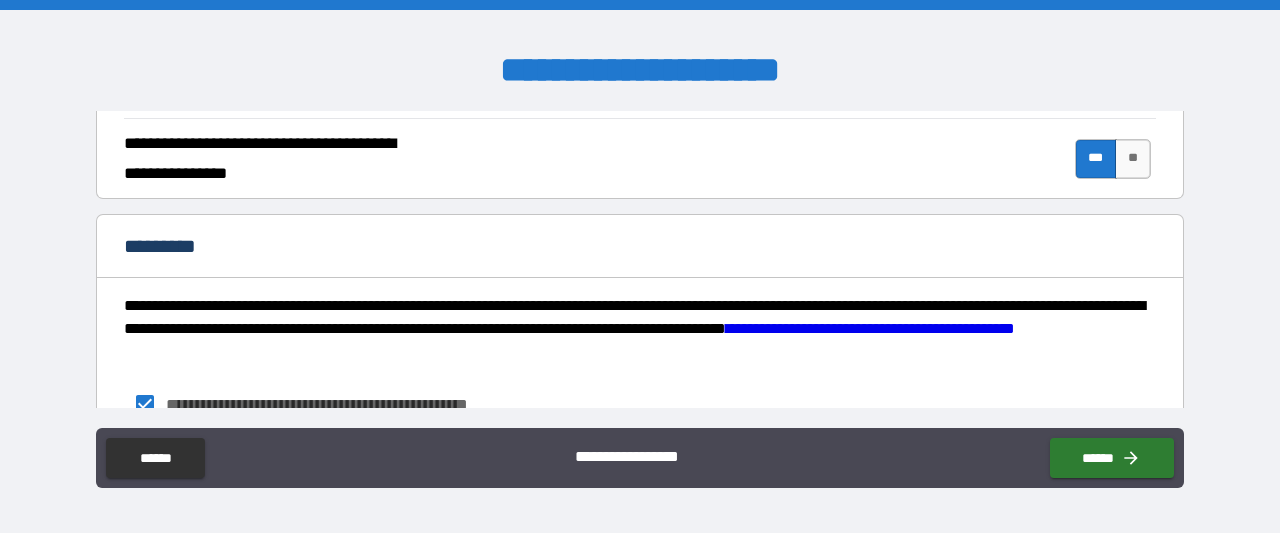 click on "*********" at bounding box center [640, 248] 